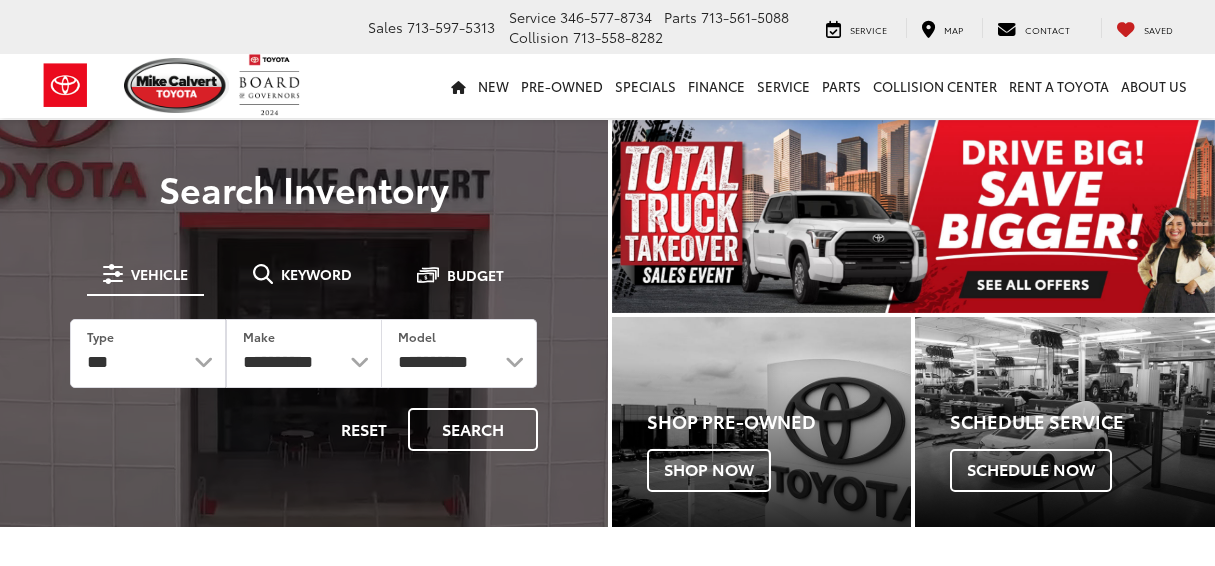 scroll, scrollTop: 0, scrollLeft: 0, axis: both 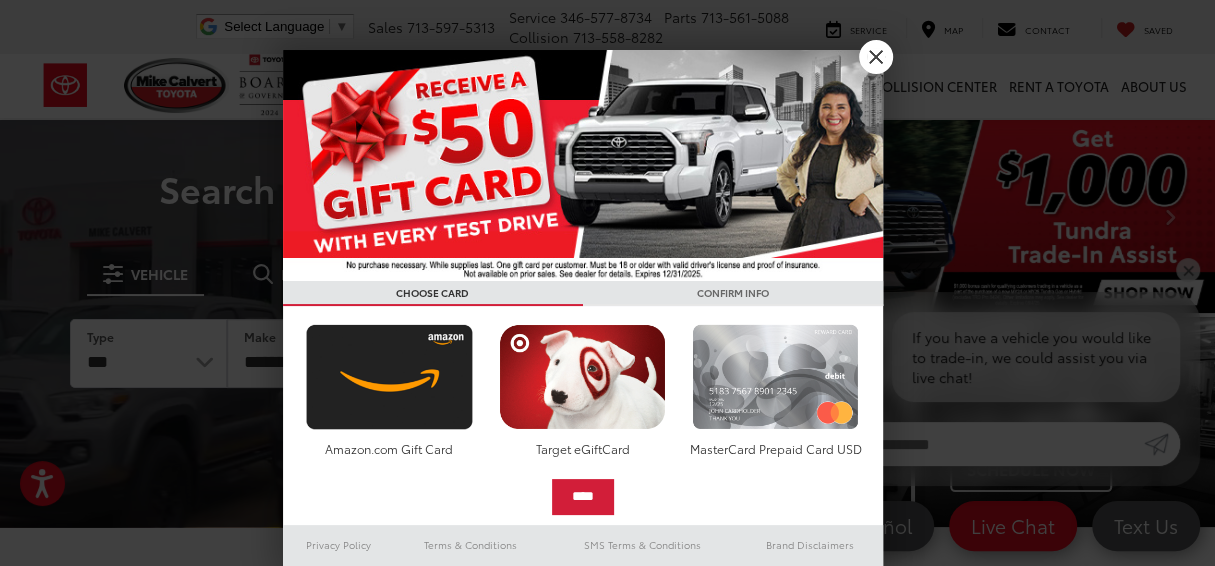 click at bounding box center [775, 377] 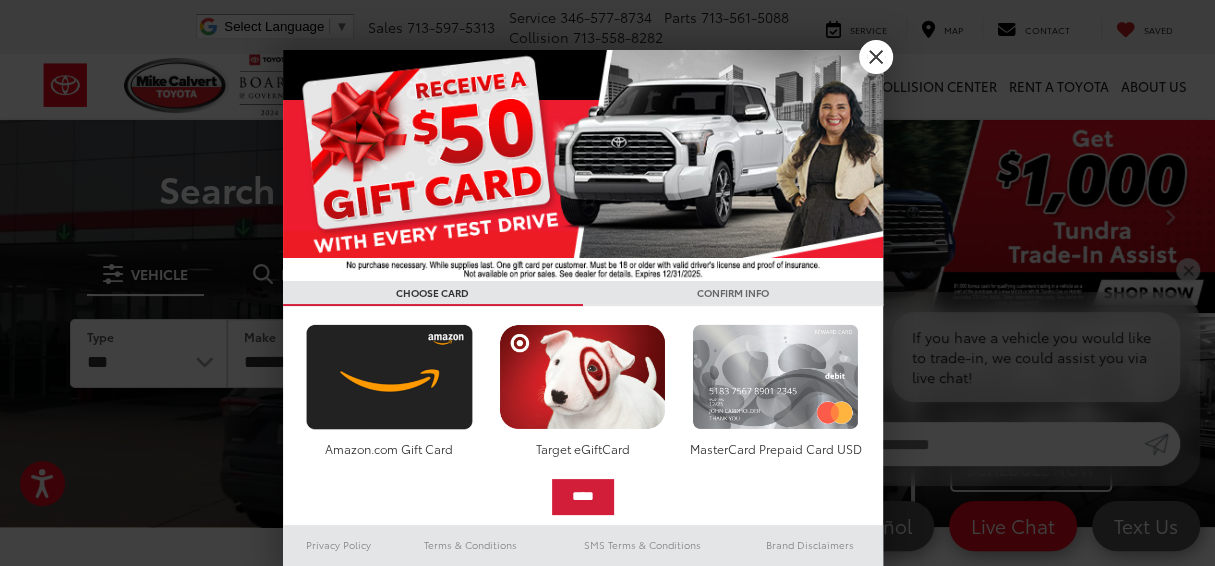 click at bounding box center (775, 377) 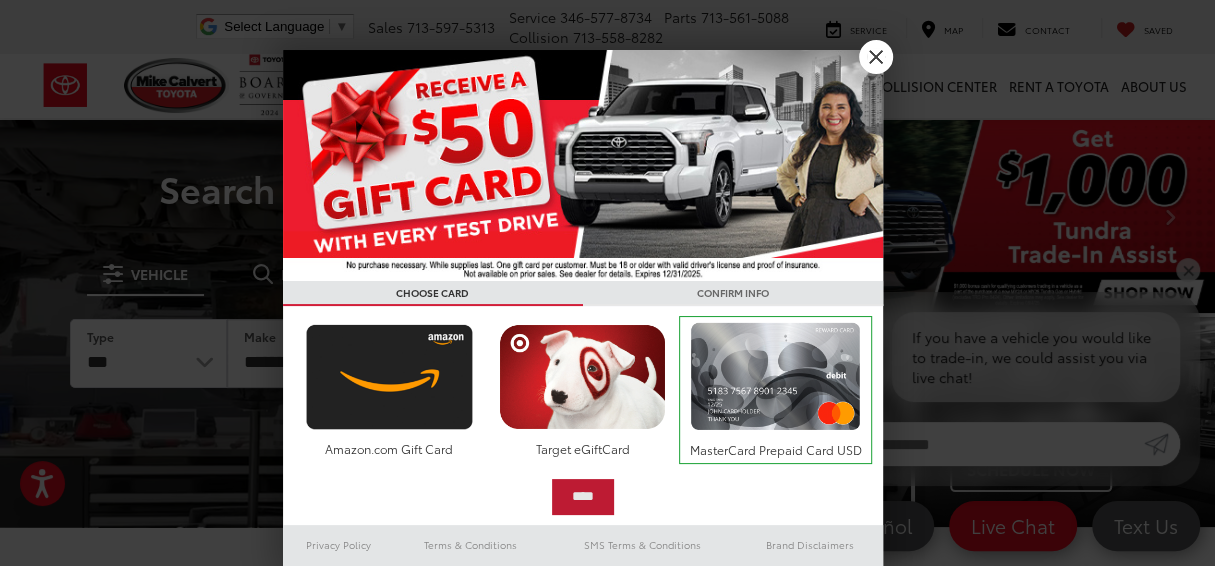 click on "****" at bounding box center (583, 497) 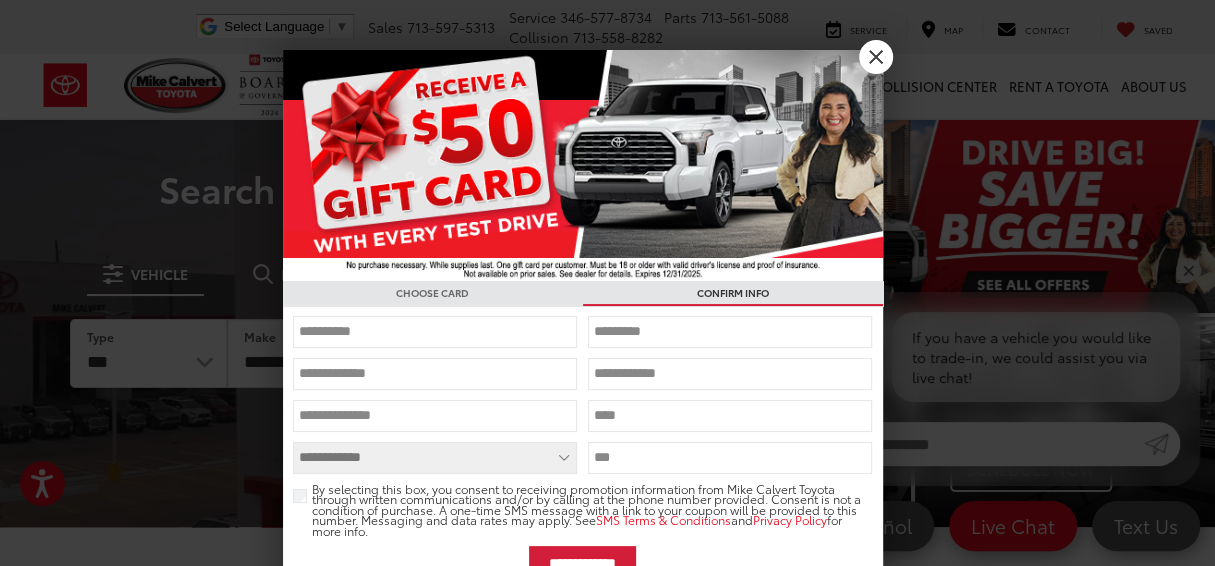 click at bounding box center [435, 332] 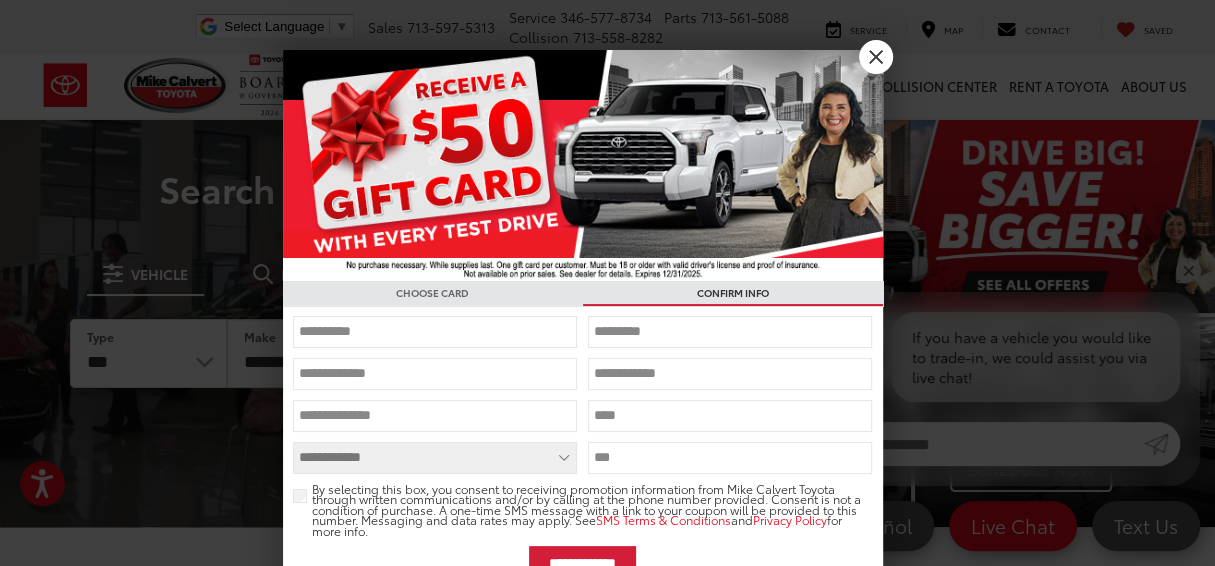 type on "*" 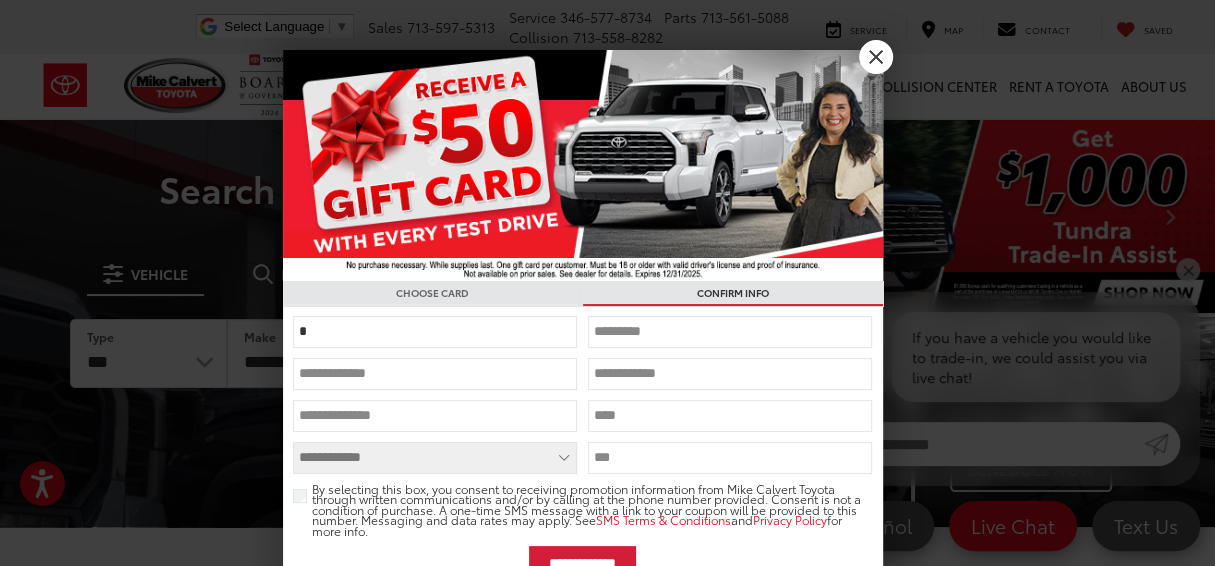 click on "*" at bounding box center [435, 332] 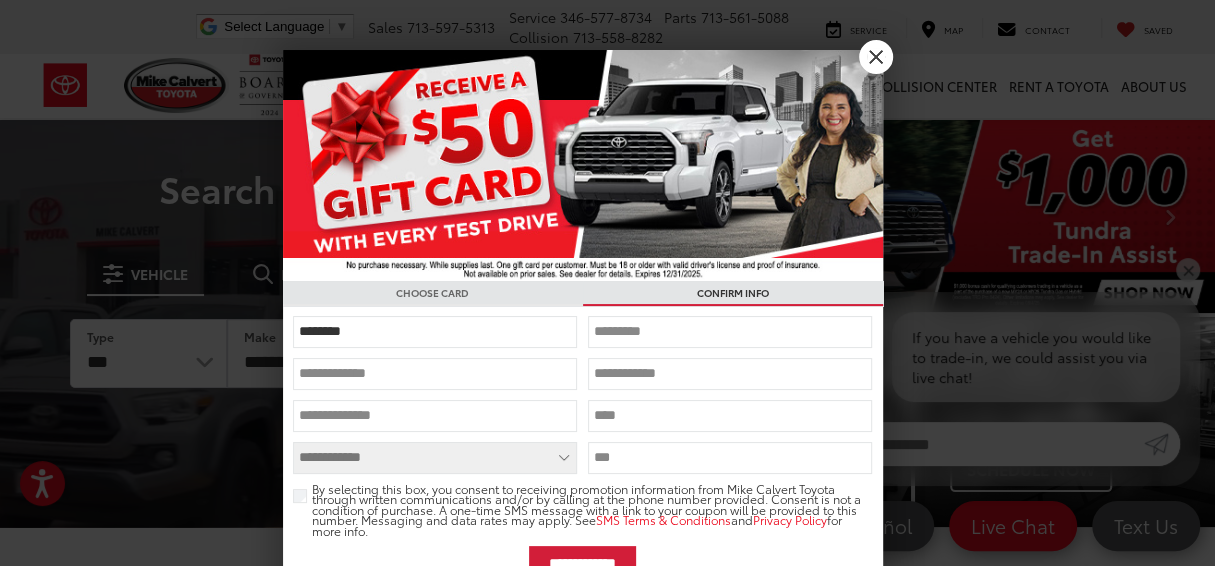 type on "********" 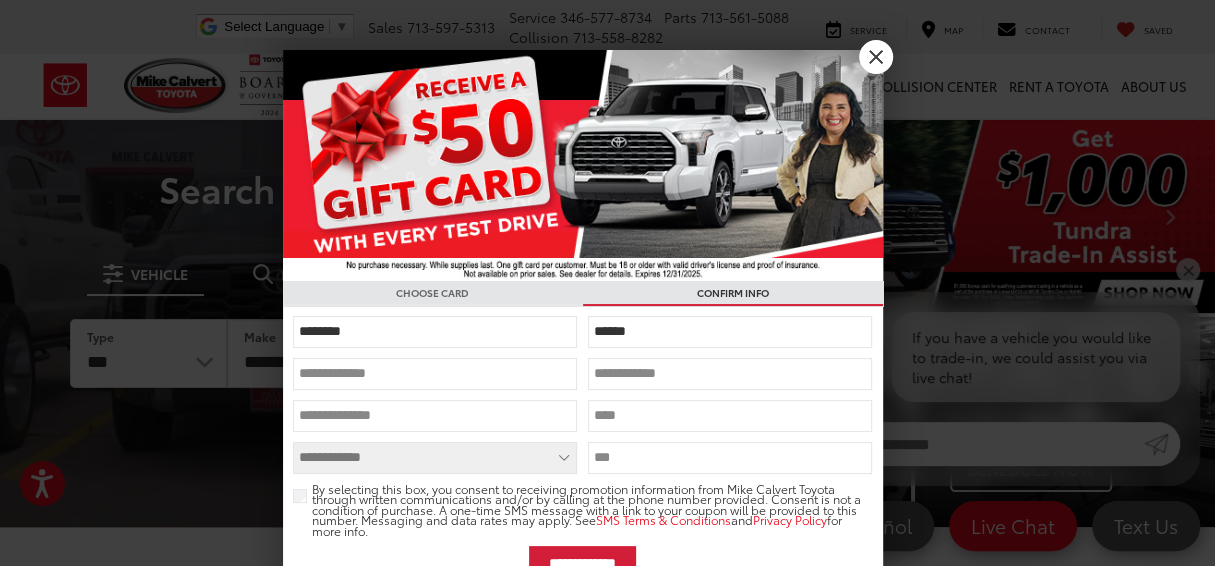 type on "******" 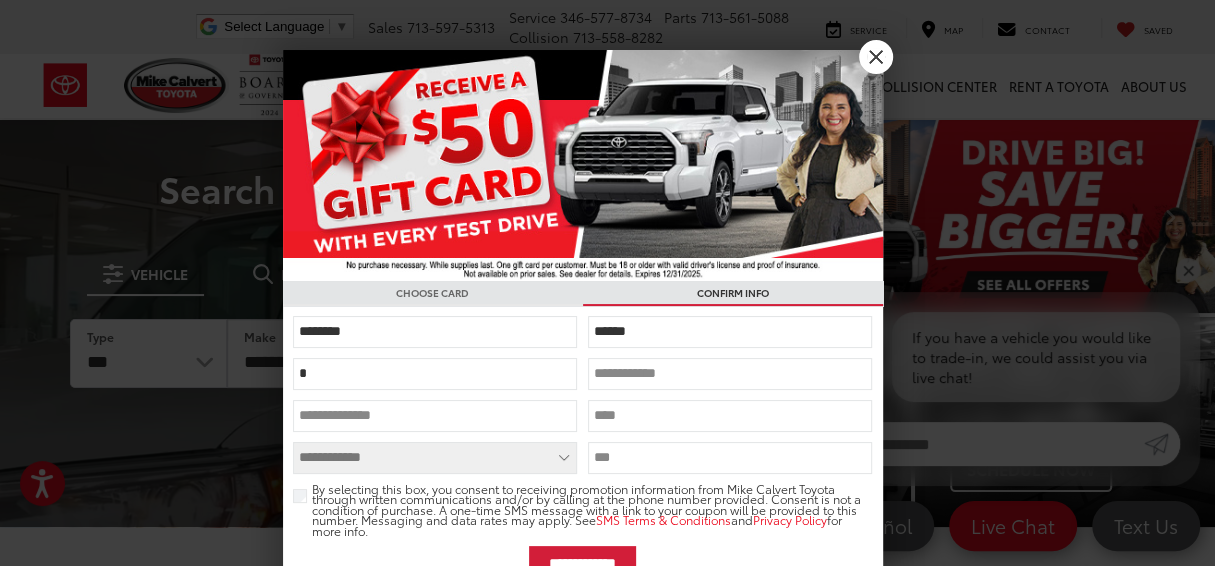 type on "**********" 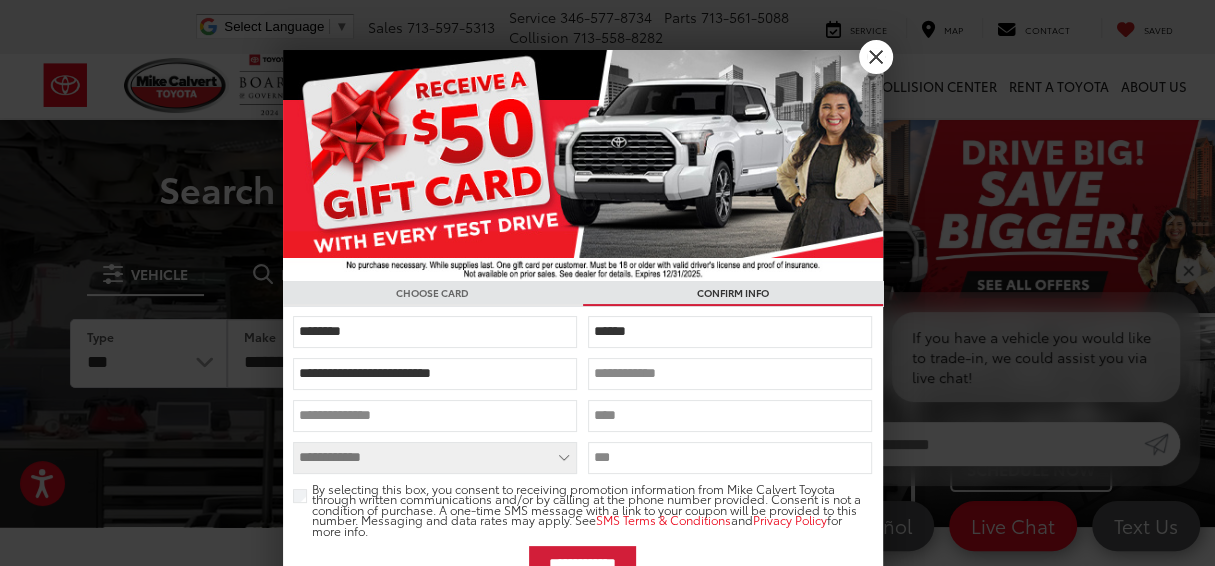click at bounding box center [730, 374] 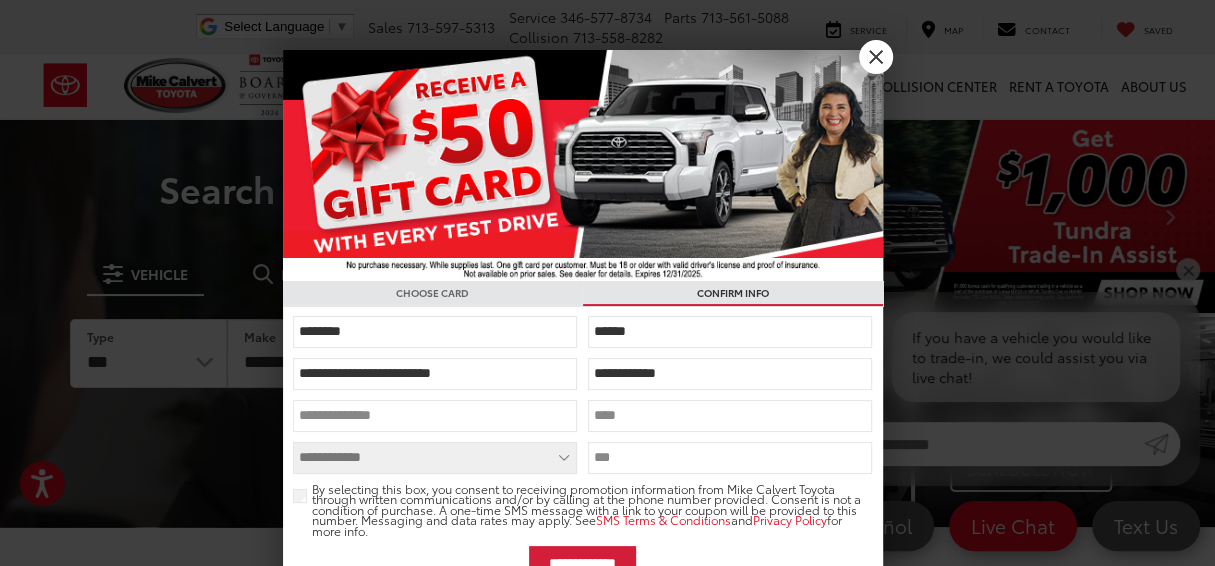 type on "**********" 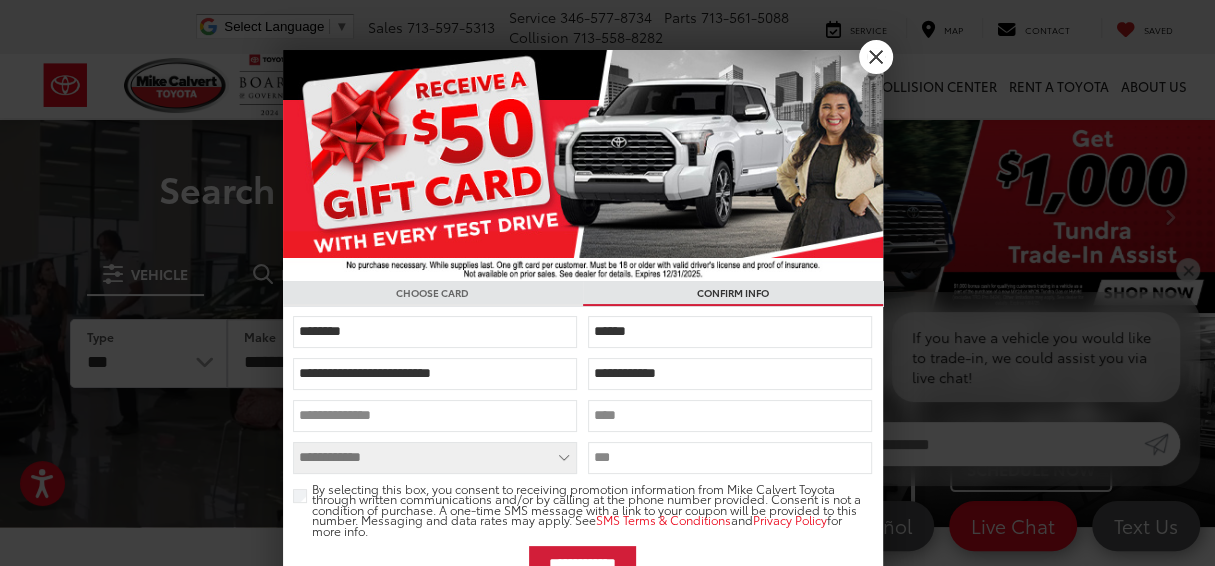 click at bounding box center (435, 416) 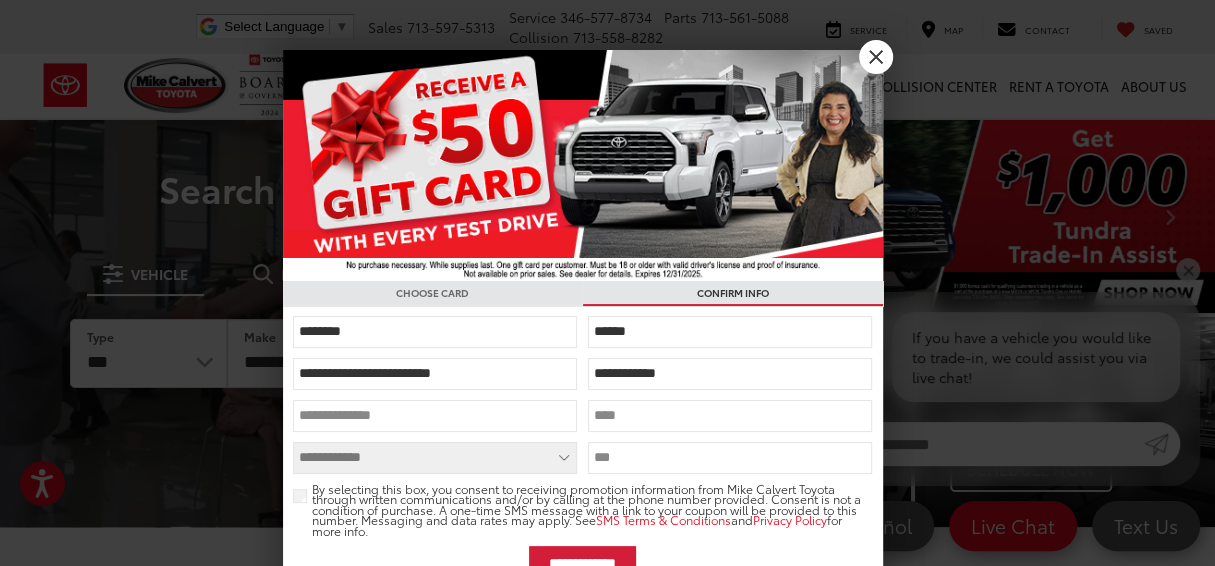 type on "**********" 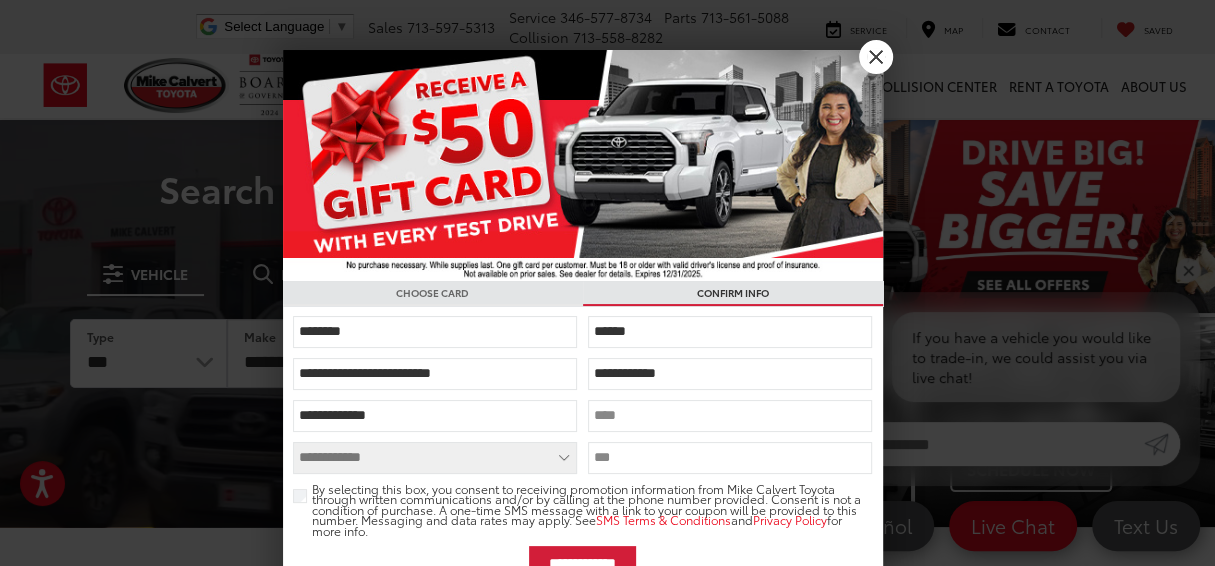click at bounding box center (730, 416) 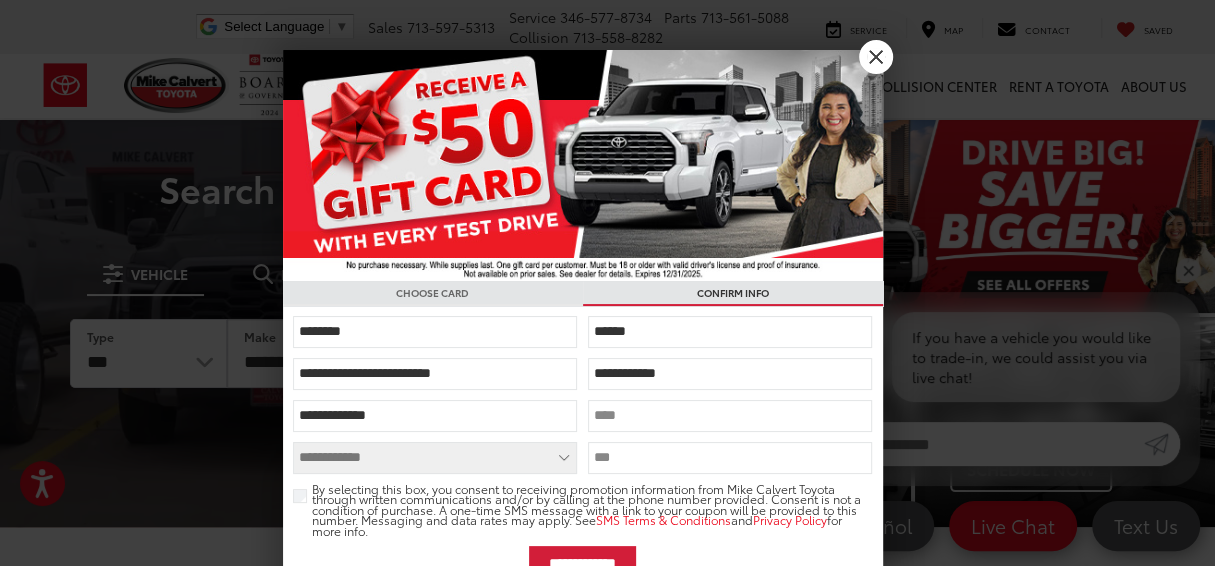 type on "*******" 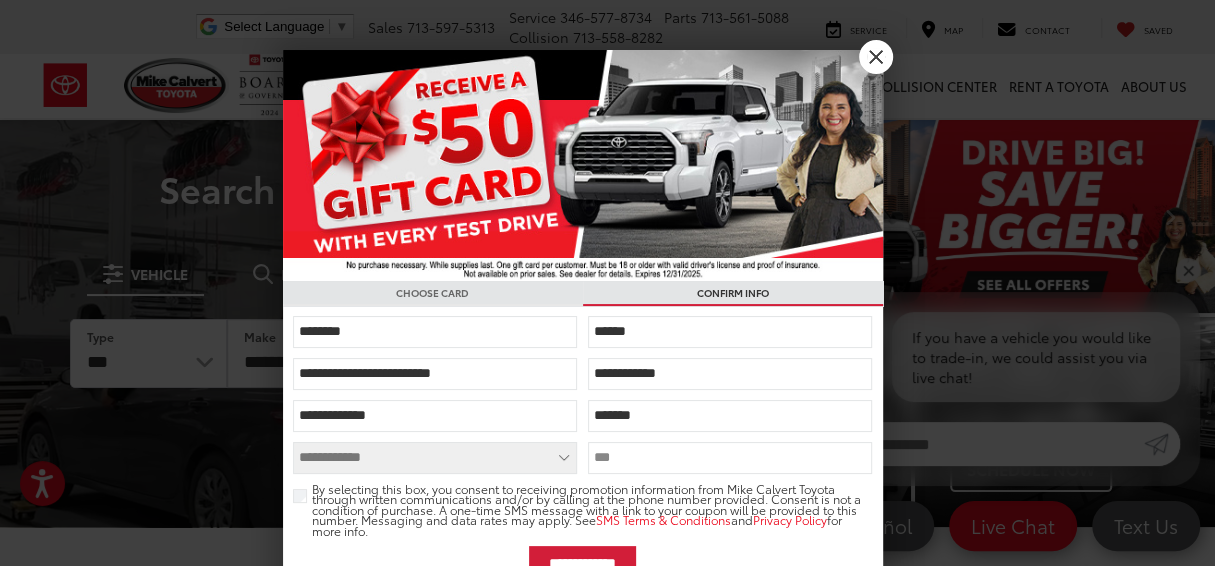 click on "**********" at bounding box center [435, 458] 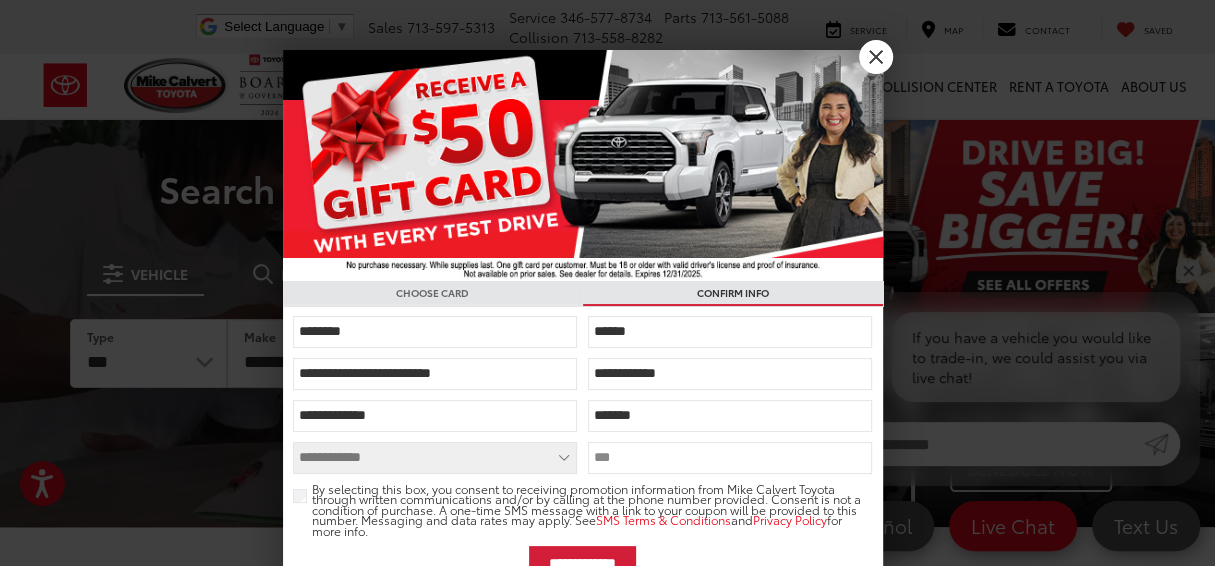 click on "**********" at bounding box center (435, 458) 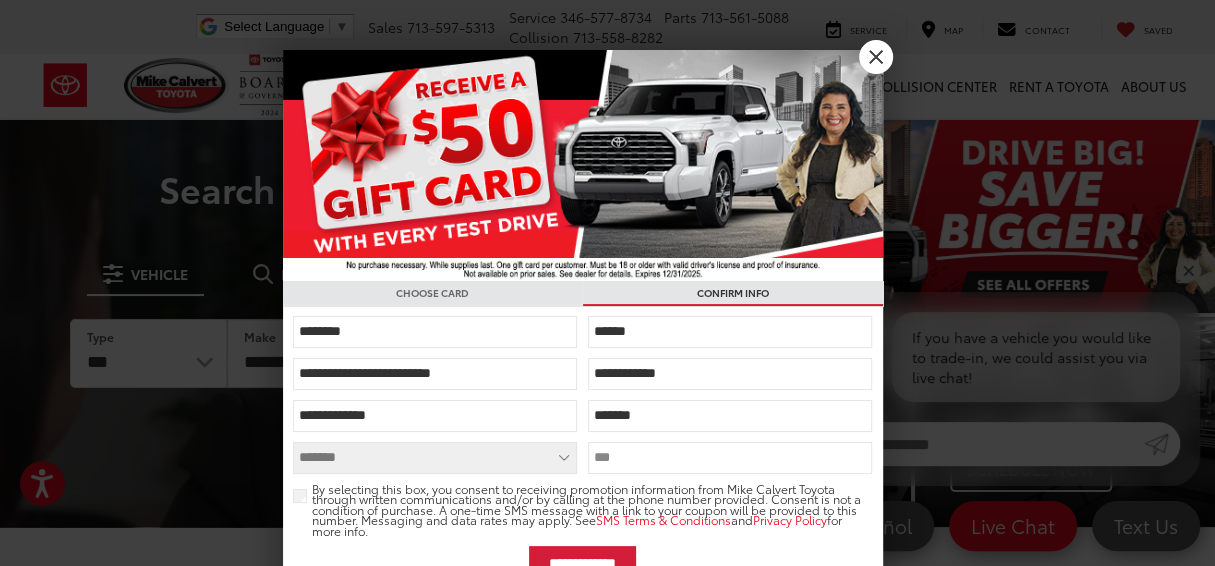 select on "**" 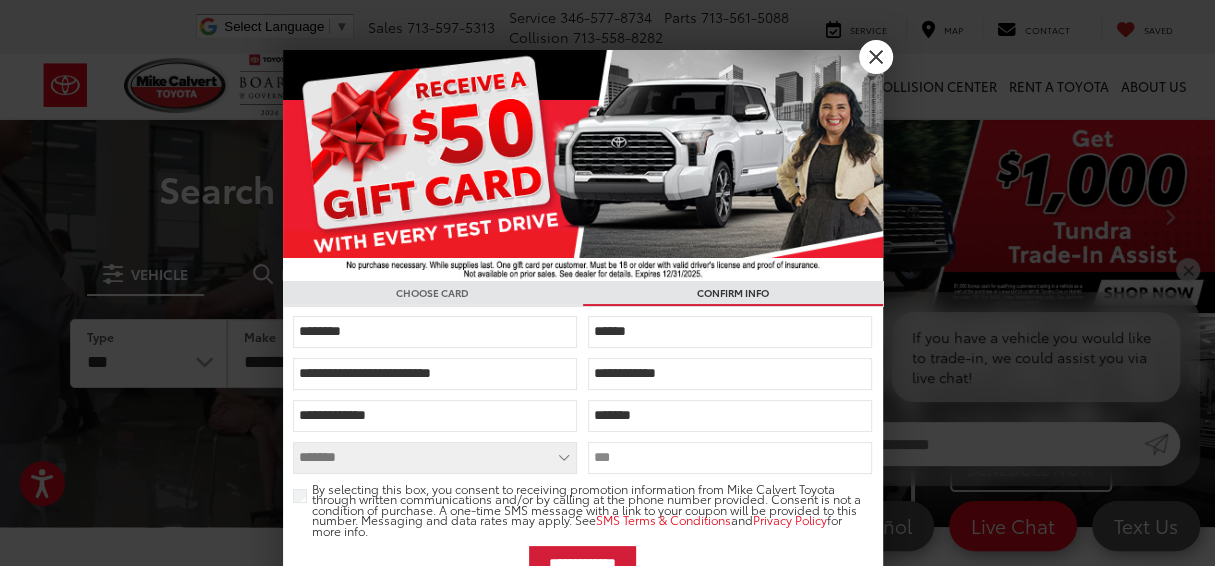 click at bounding box center (730, 458) 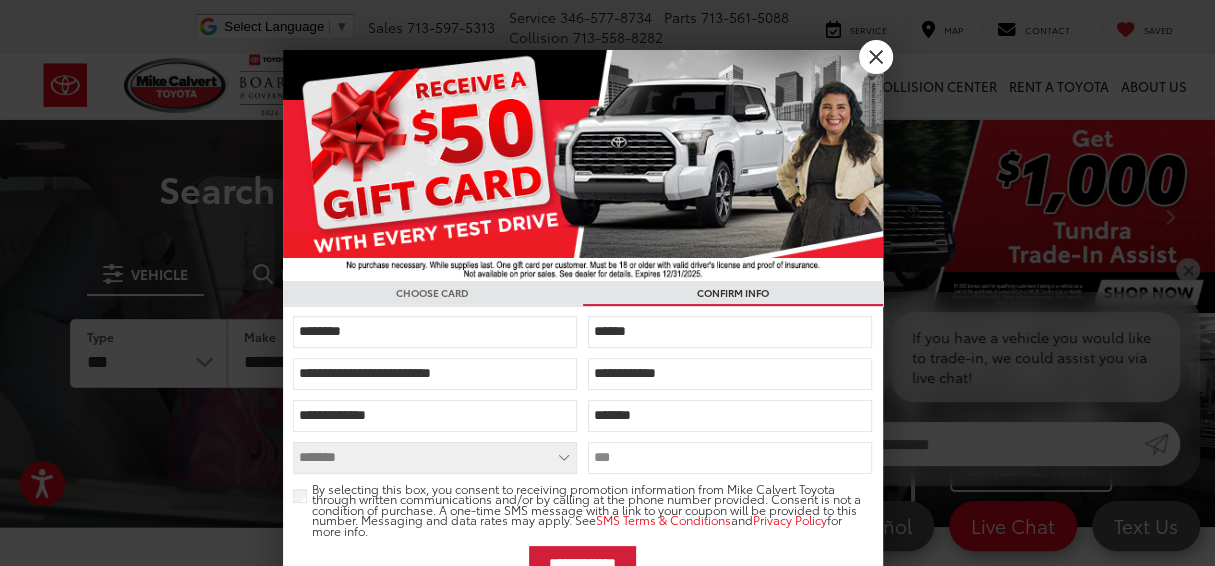 type on "*****" 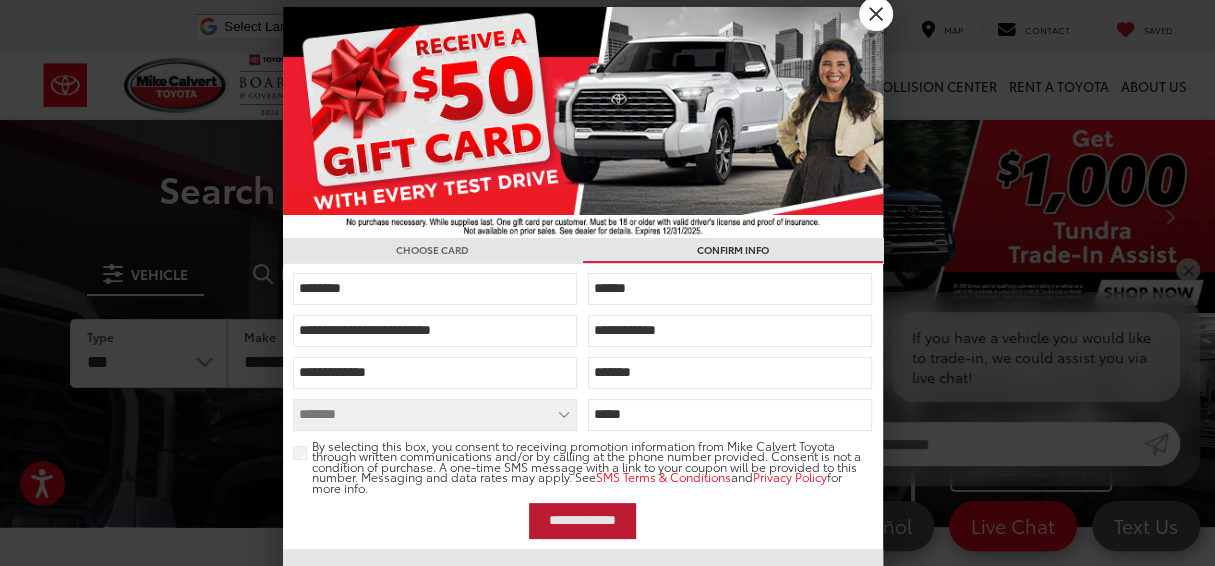 scroll, scrollTop: 66, scrollLeft: 0, axis: vertical 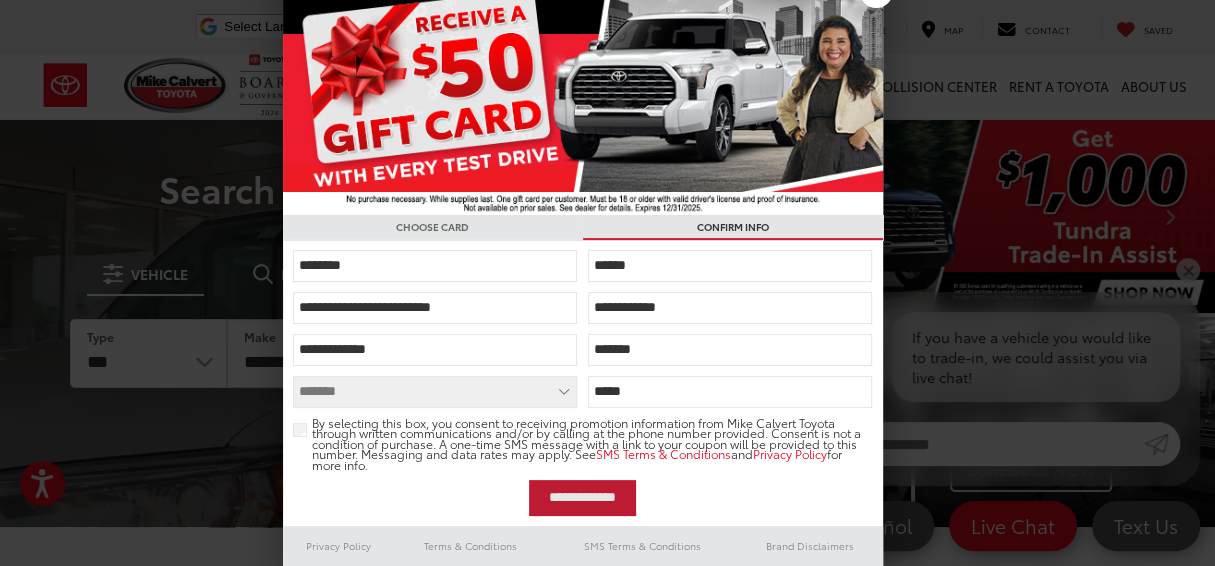 click on "**********" at bounding box center (582, 498) 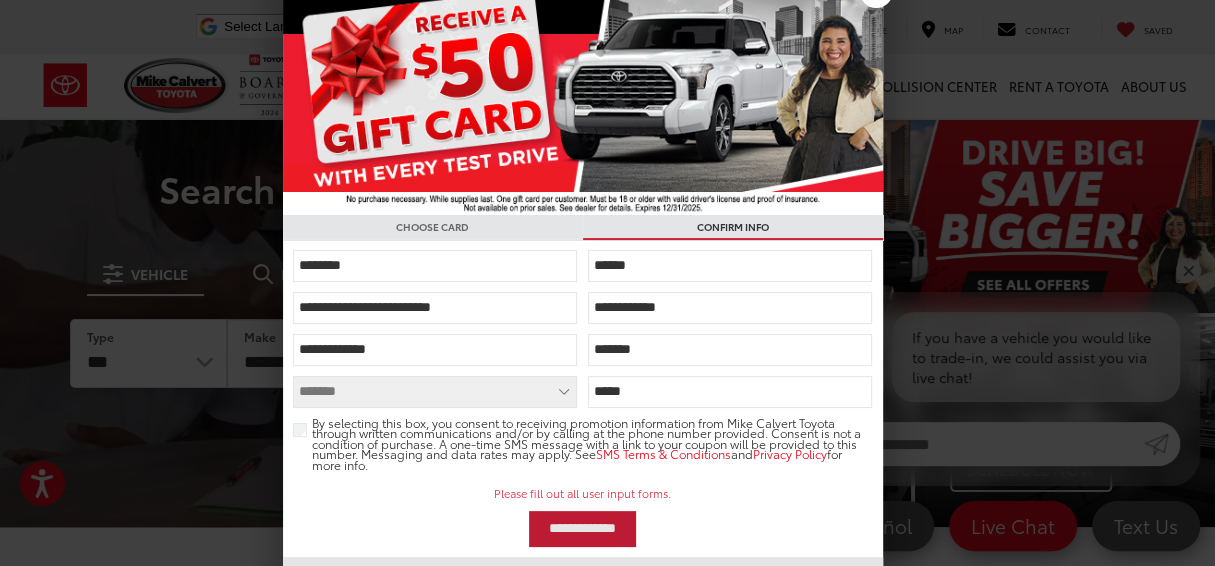 click on "**********" at bounding box center (582, 529) 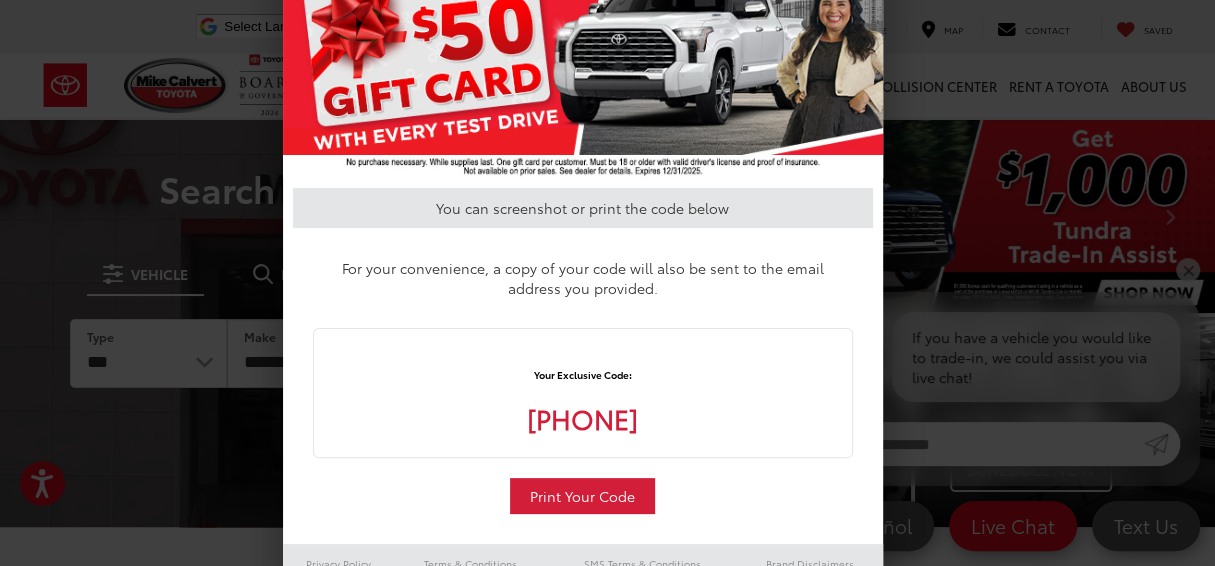 scroll, scrollTop: 120, scrollLeft: 0, axis: vertical 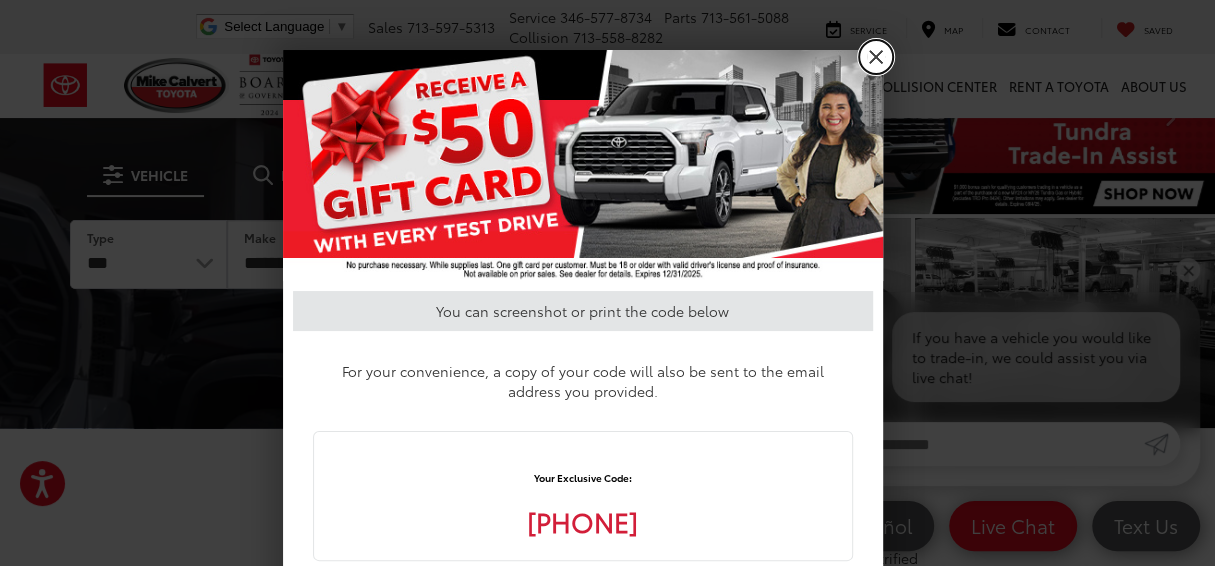click on "X" at bounding box center [876, 57] 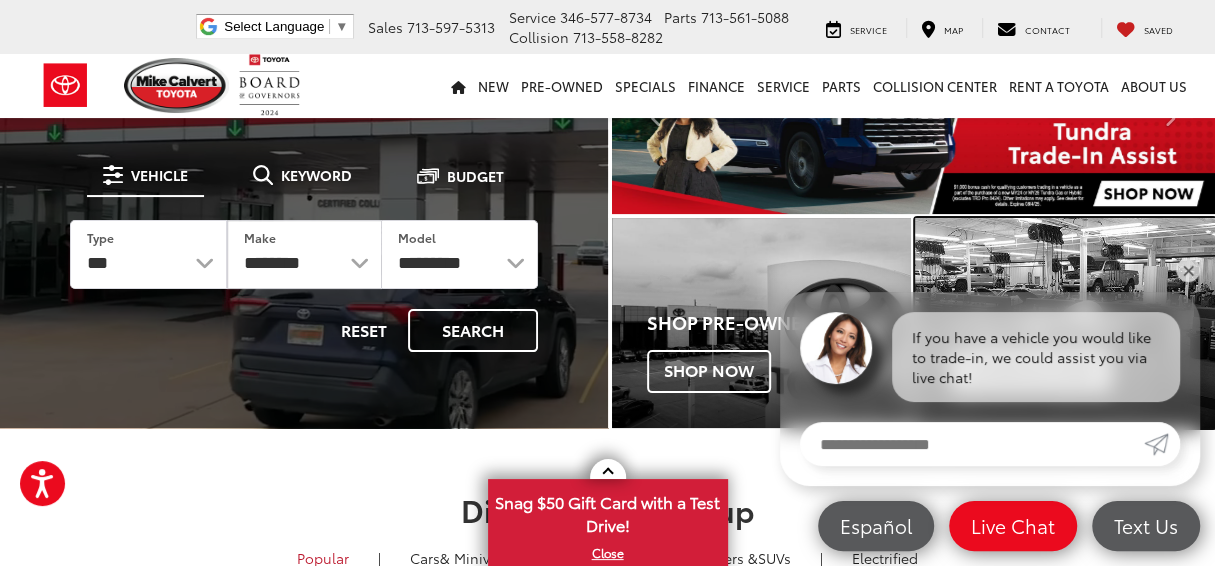 click on "Schedule Service
Schedule Now" at bounding box center (1065, 345) 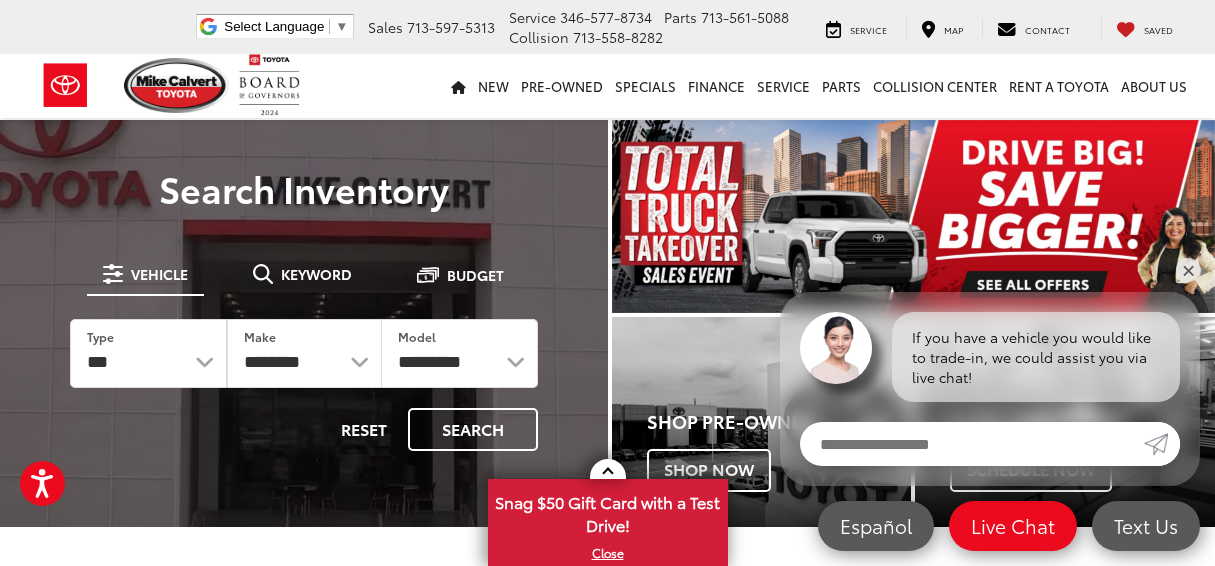 scroll, scrollTop: 0, scrollLeft: 0, axis: both 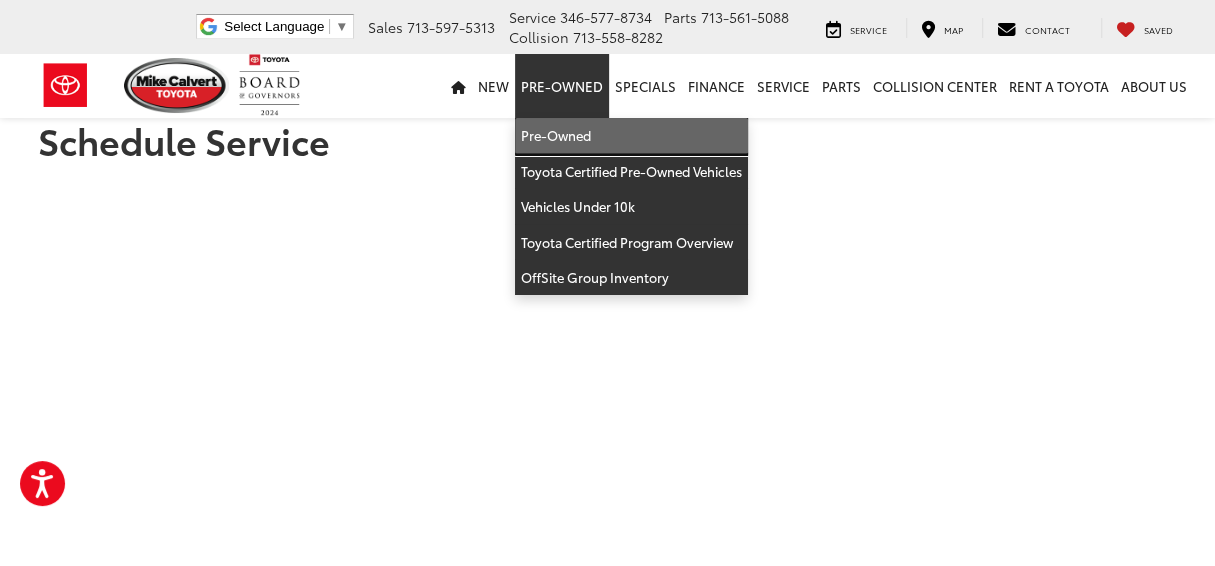 click on "Pre-Owned" at bounding box center (631, 136) 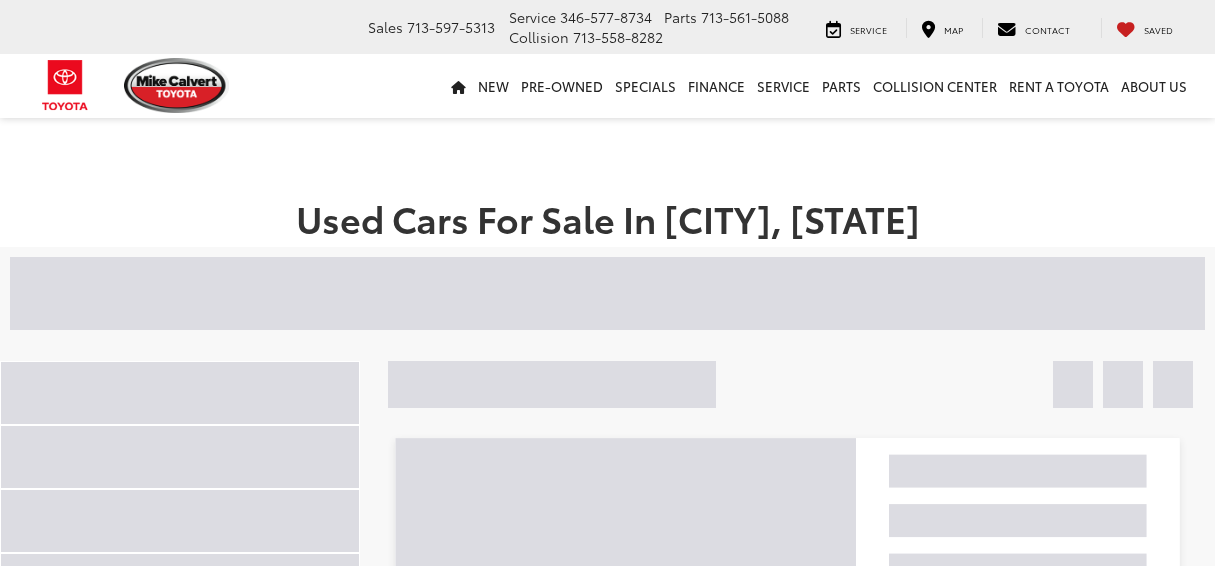 scroll, scrollTop: 0, scrollLeft: 0, axis: both 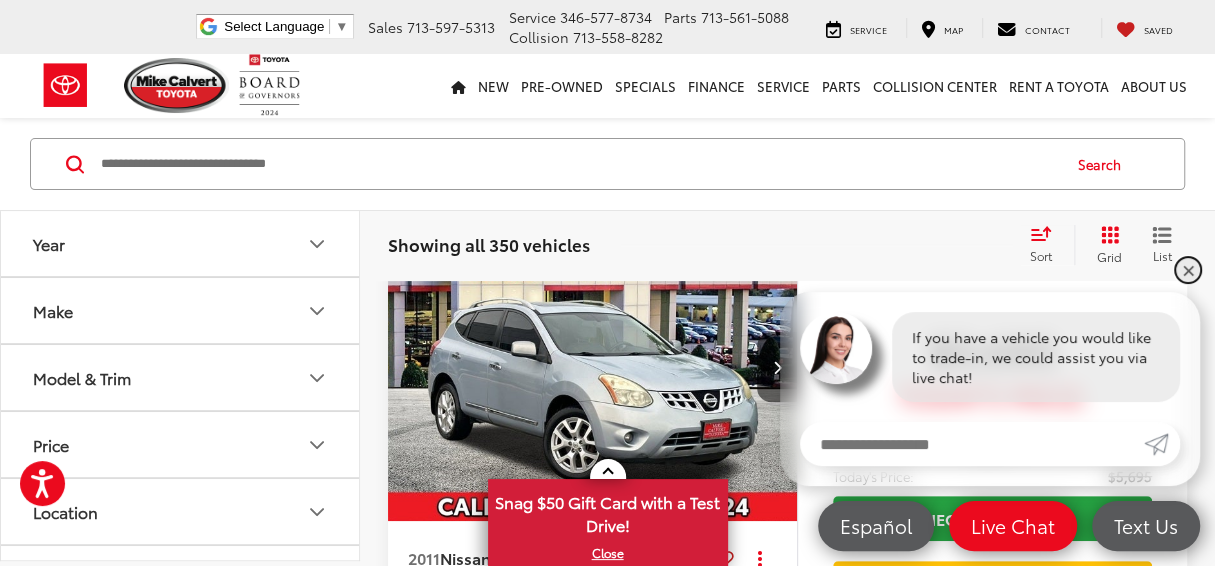 click on "✕" at bounding box center (1188, 270) 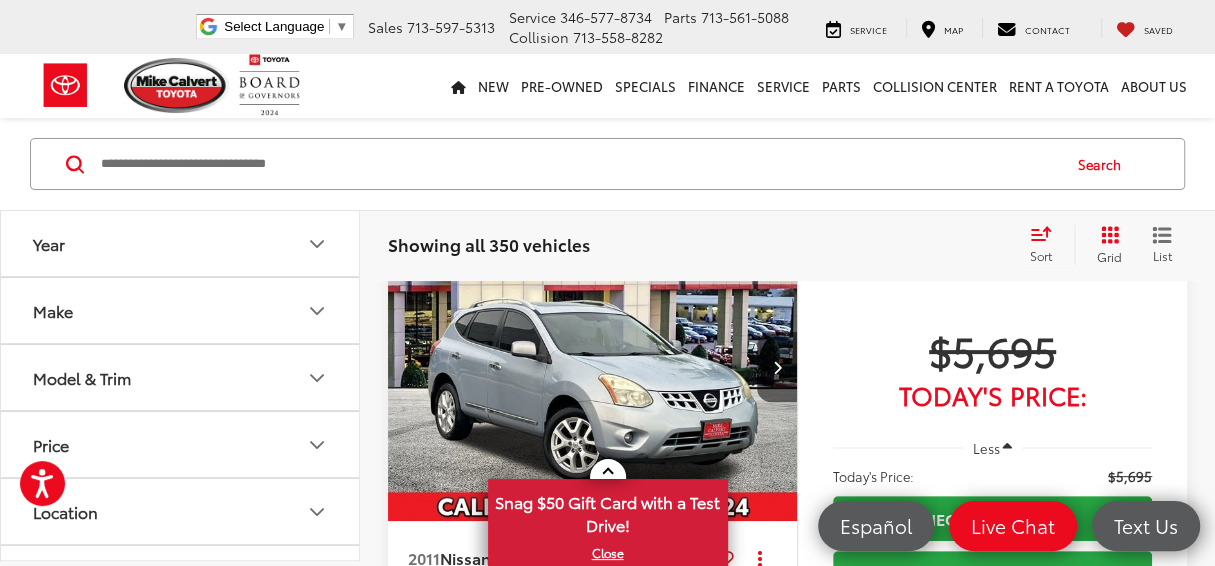 click on "Search" at bounding box center (607, 164) 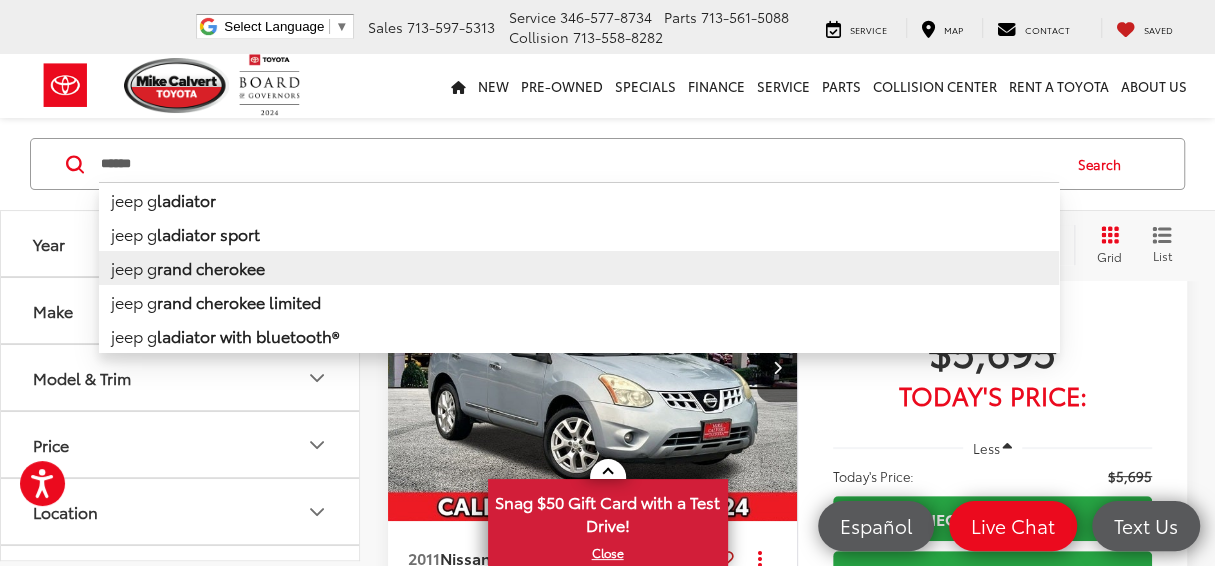 click on "rand cherokee" at bounding box center [211, 267] 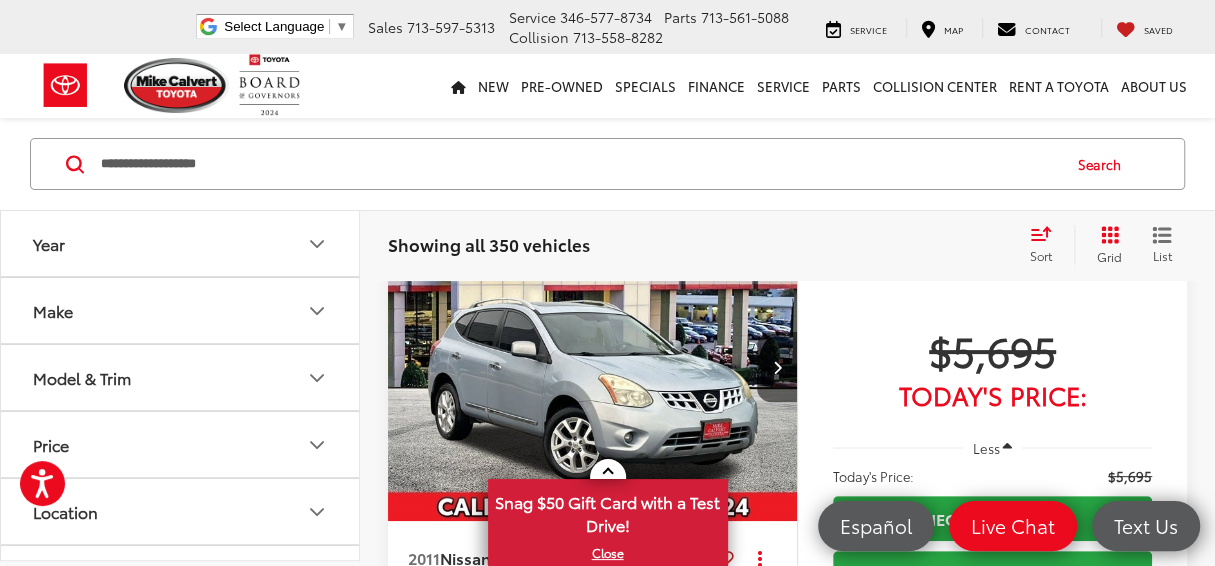 click on "Search" at bounding box center (1104, 164) 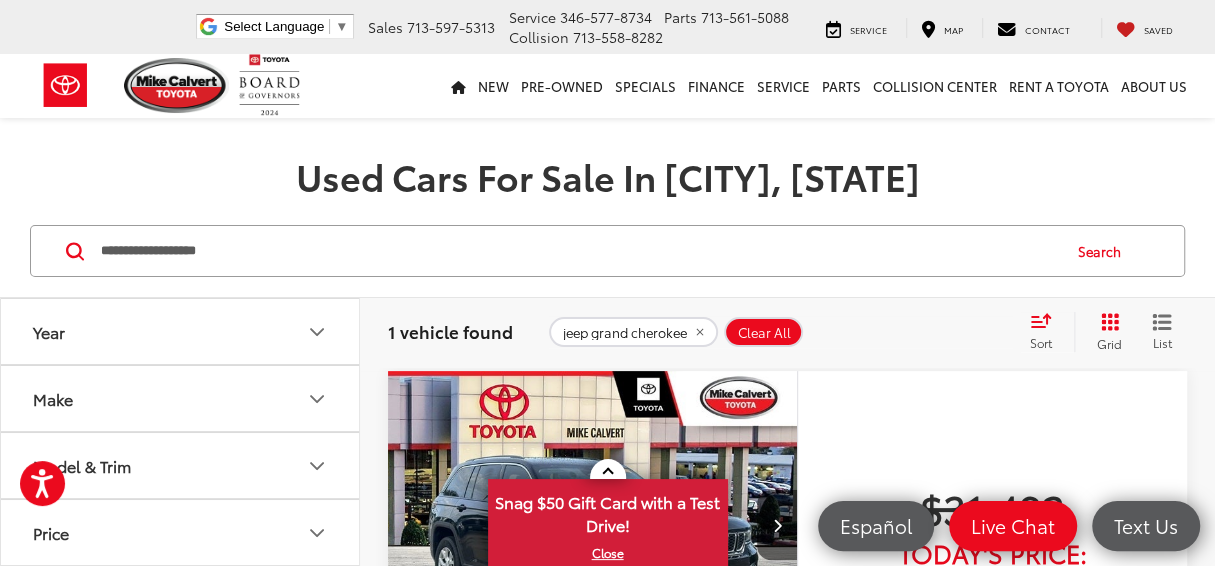 scroll, scrollTop: 0, scrollLeft: 0, axis: both 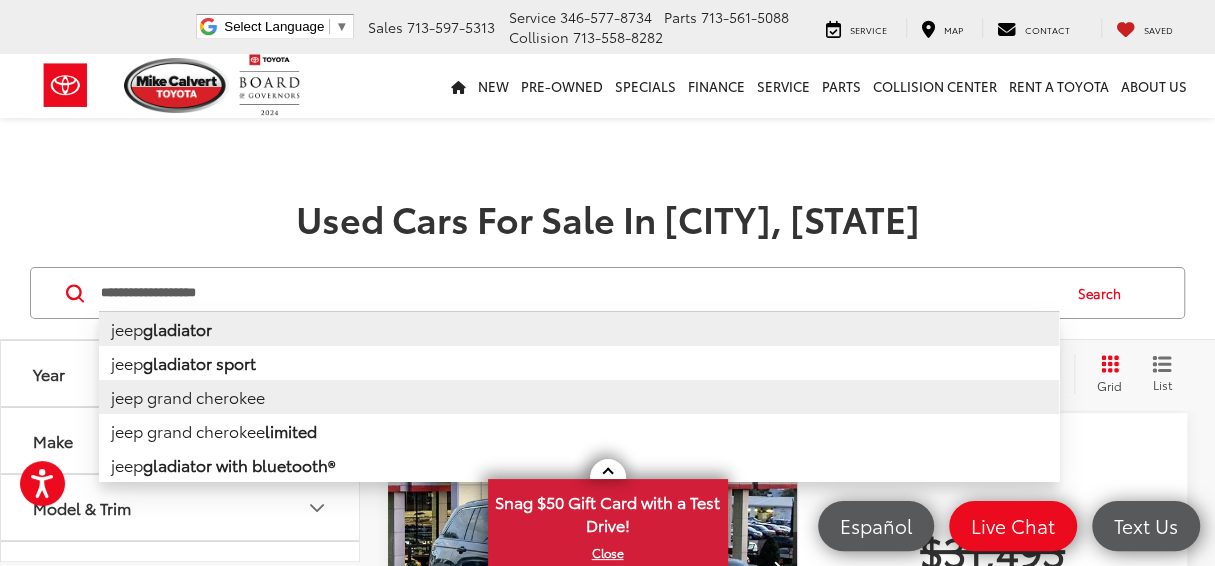 click on "**********" at bounding box center (579, 293) 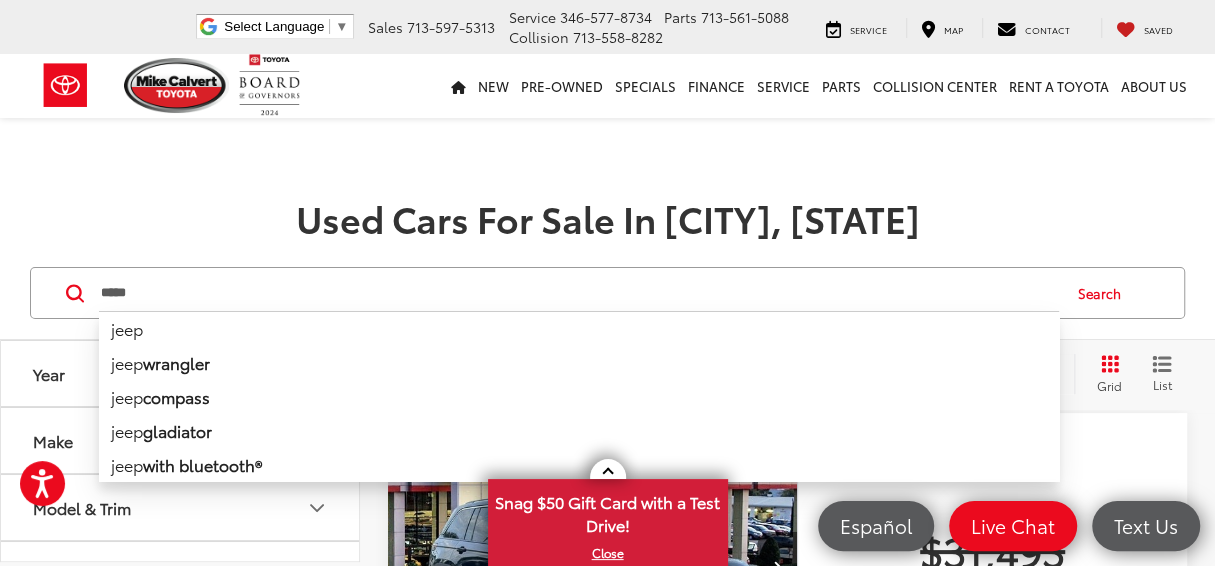type on "****" 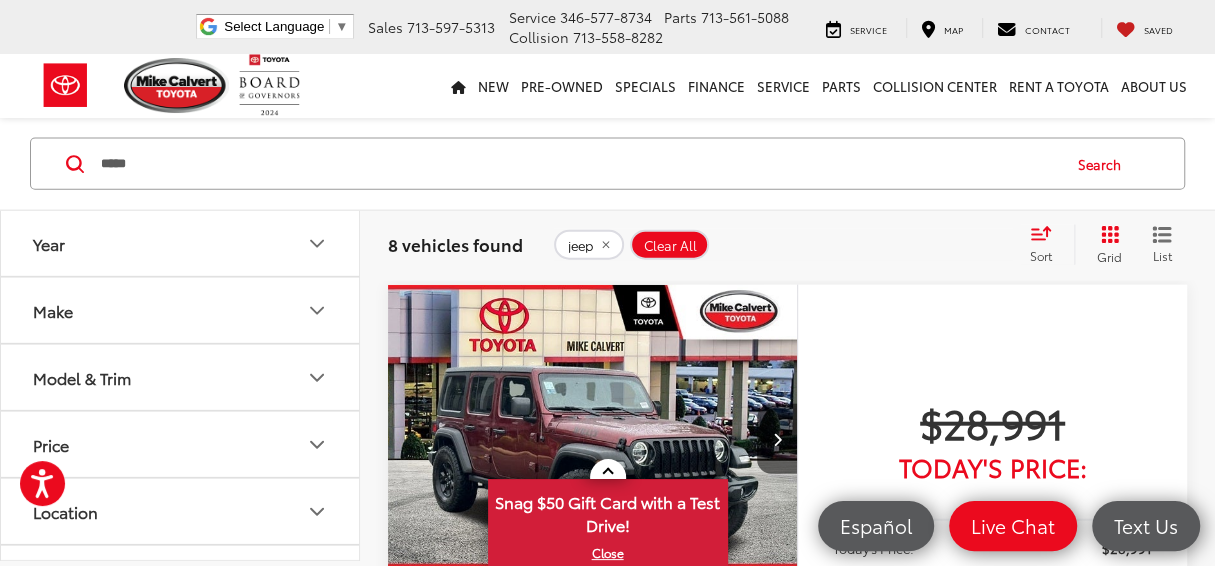 scroll, scrollTop: 2600, scrollLeft: 0, axis: vertical 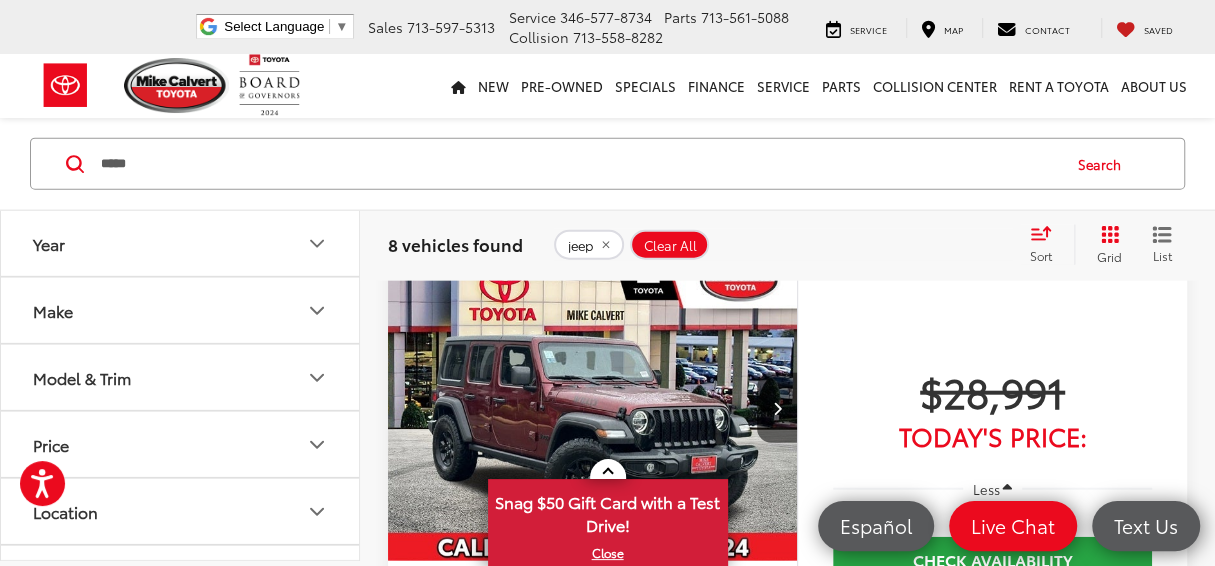 click on "List" at bounding box center [1162, 255] 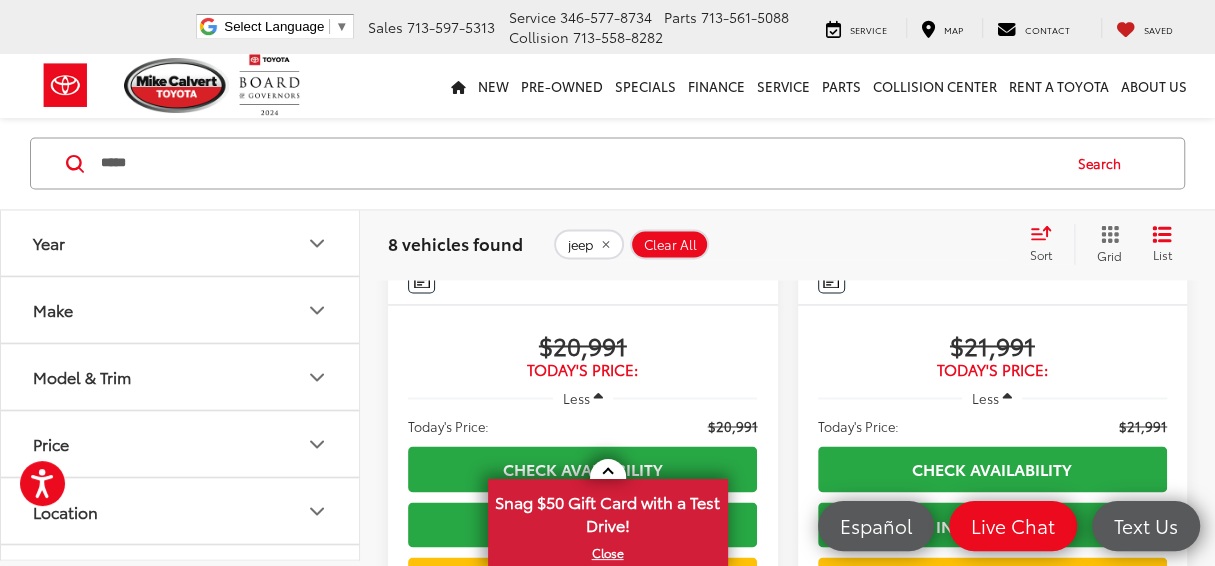 scroll, scrollTop: 1600, scrollLeft: 0, axis: vertical 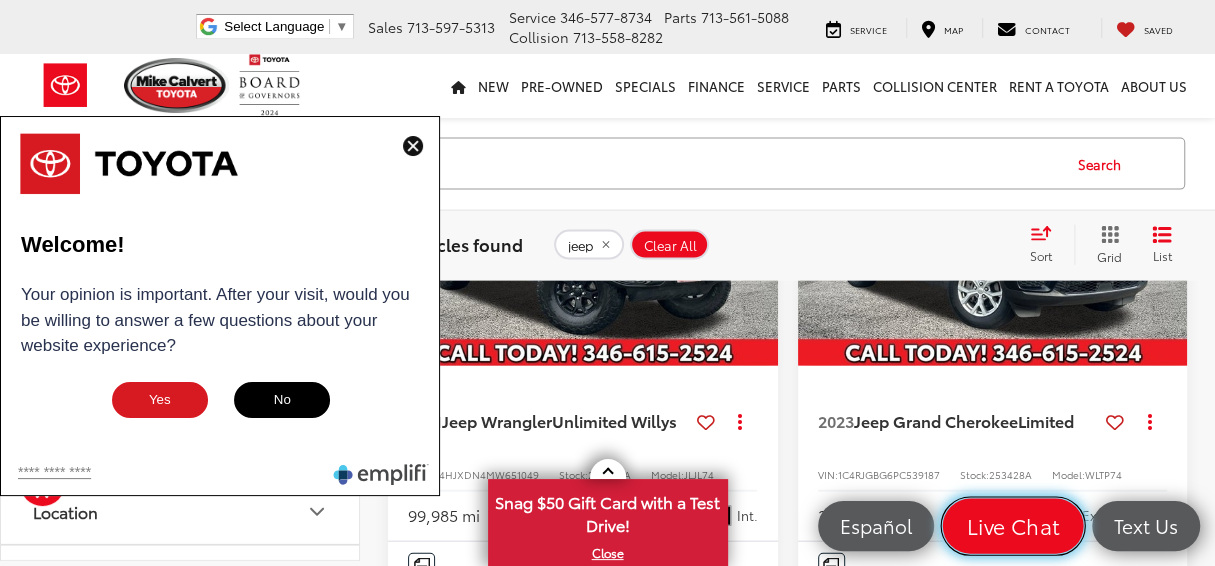 drag, startPoint x: 999, startPoint y: 525, endPoint x: 982, endPoint y: 542, distance: 24.04163 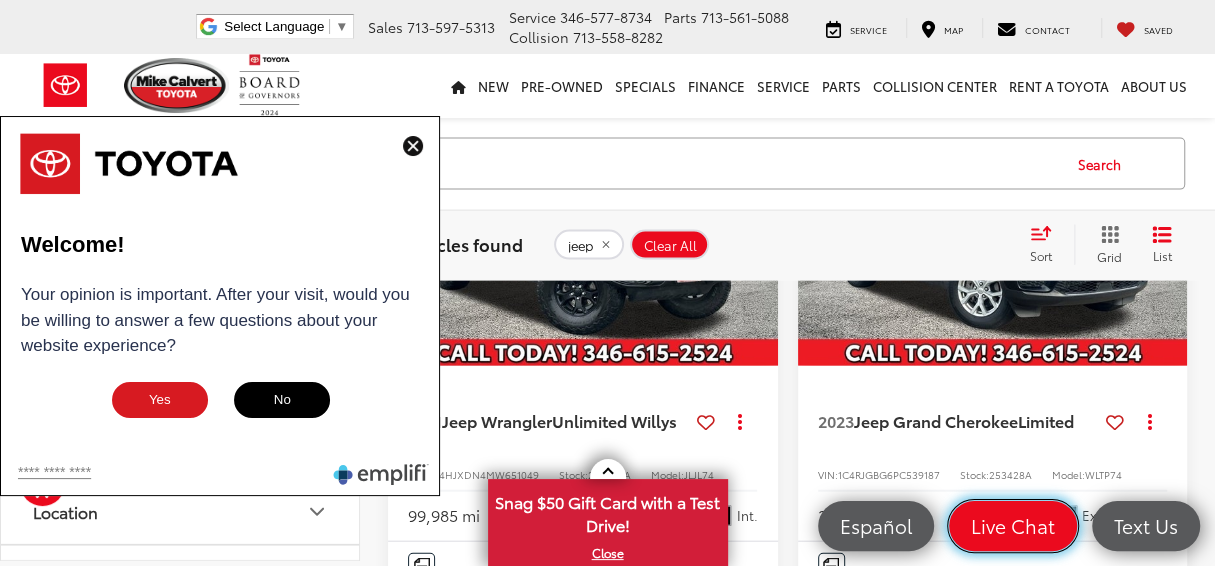click on "Live Chat" at bounding box center [1013, 525] 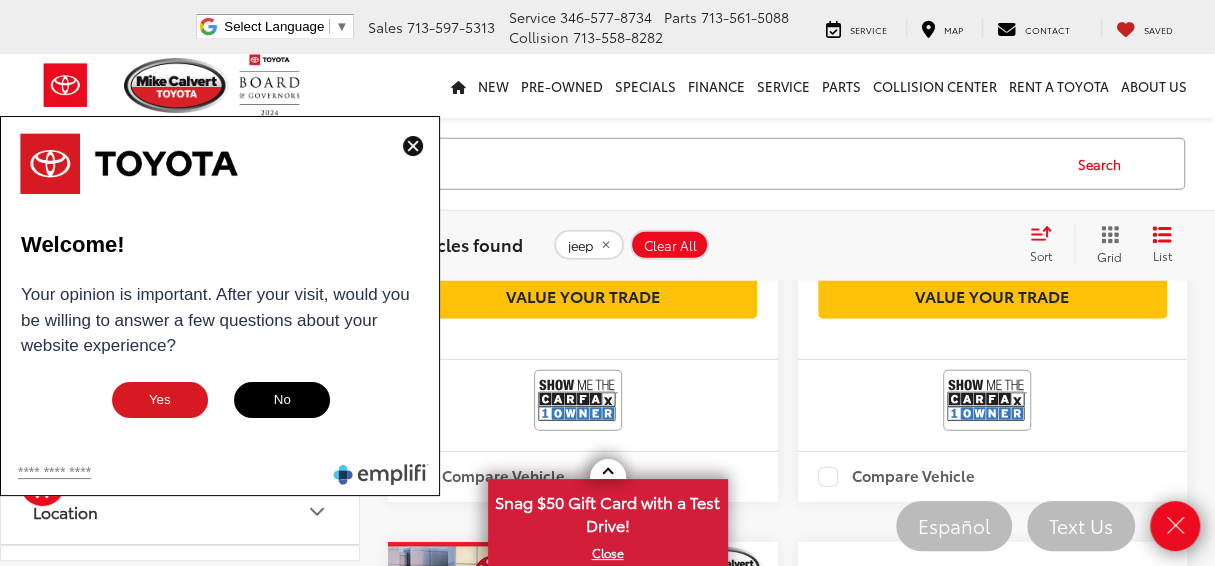 scroll, scrollTop: 3018, scrollLeft: 0, axis: vertical 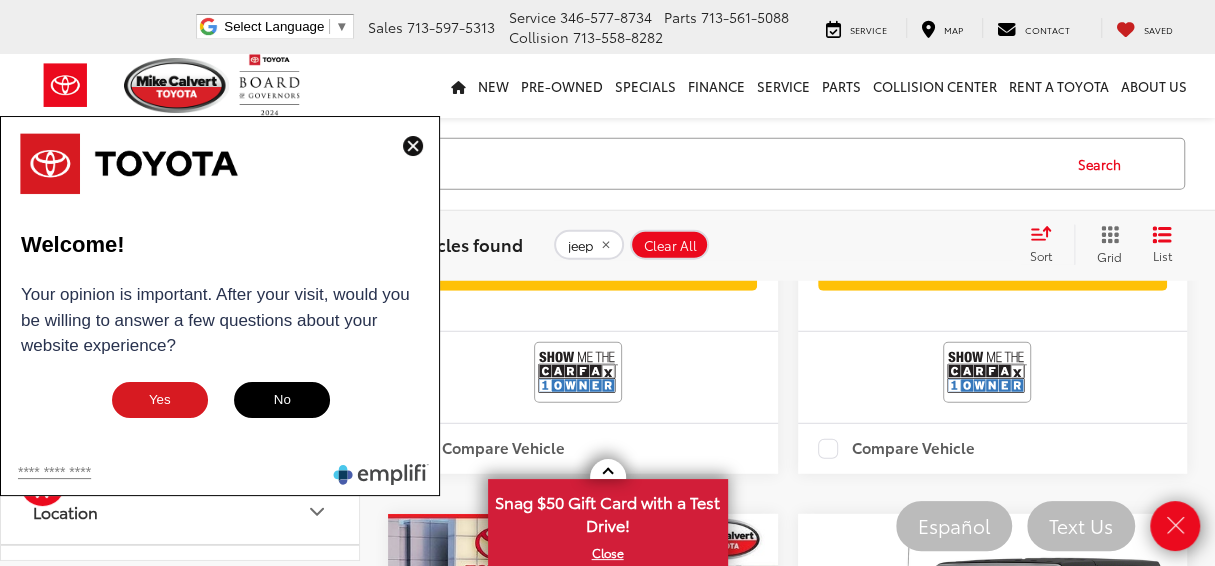 click at bounding box center (413, 146) 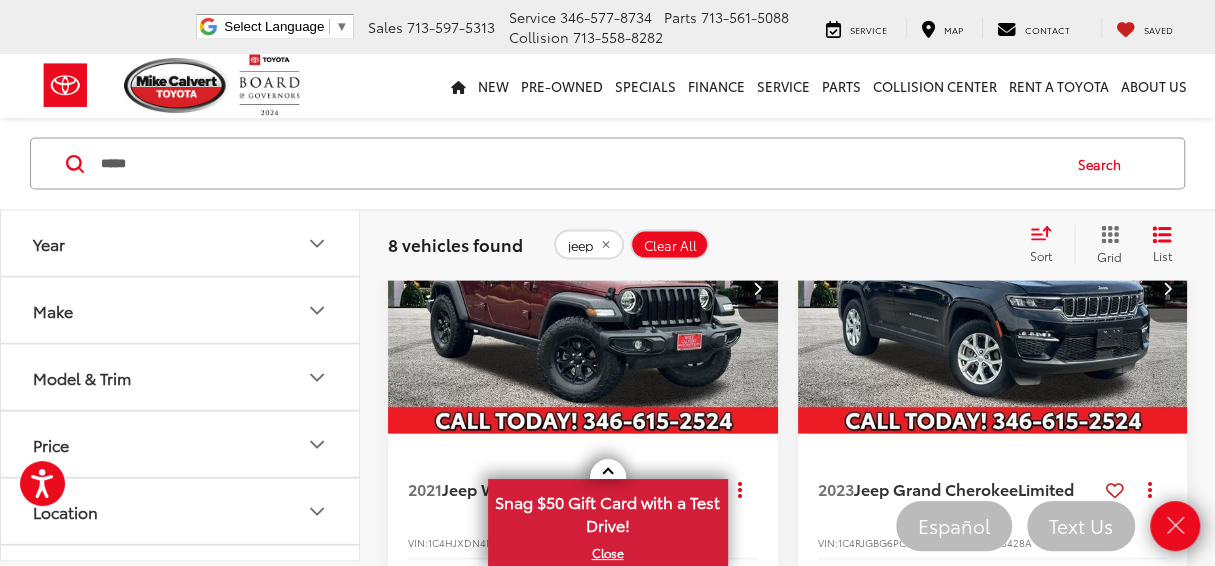 scroll, scrollTop: 2319, scrollLeft: 0, axis: vertical 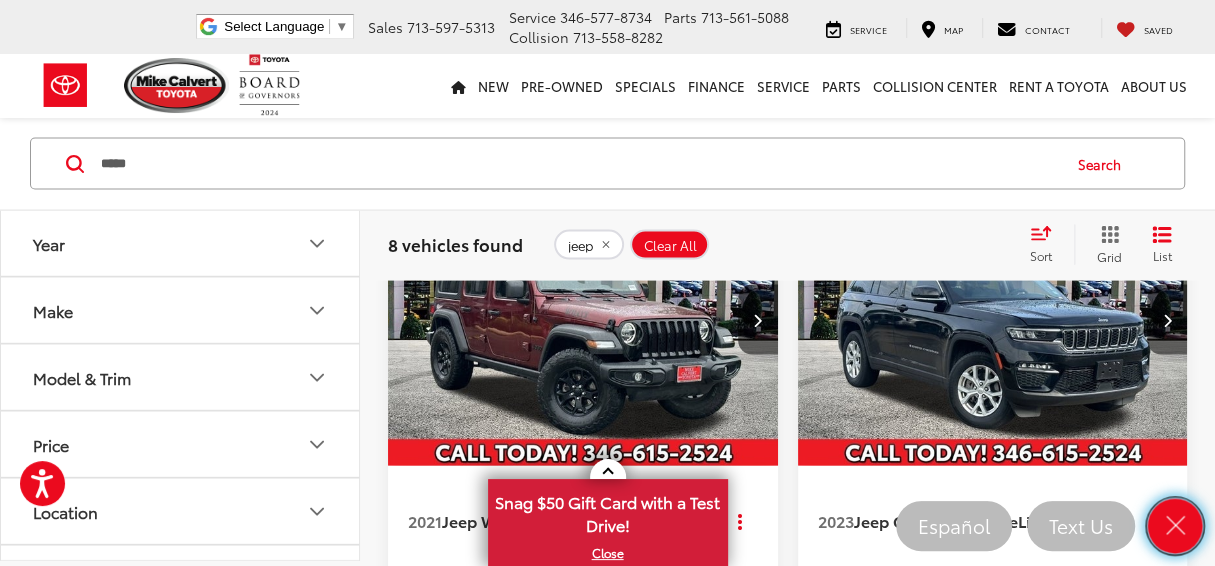 click at bounding box center [1175, 526] 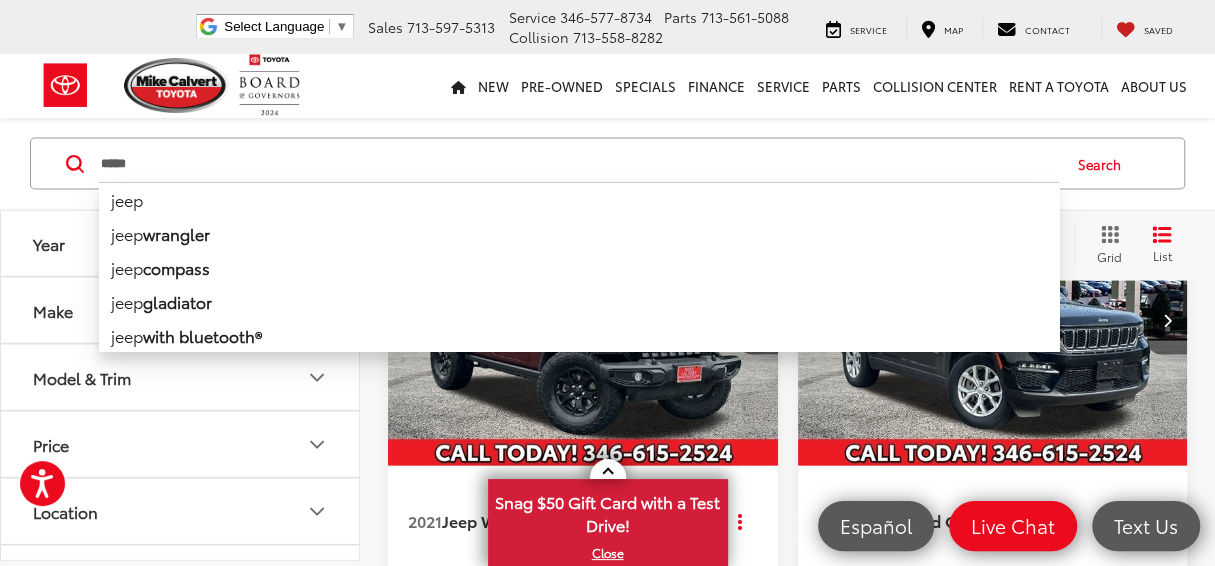 drag, startPoint x: 247, startPoint y: 176, endPoint x: 65, endPoint y: 179, distance: 182.02472 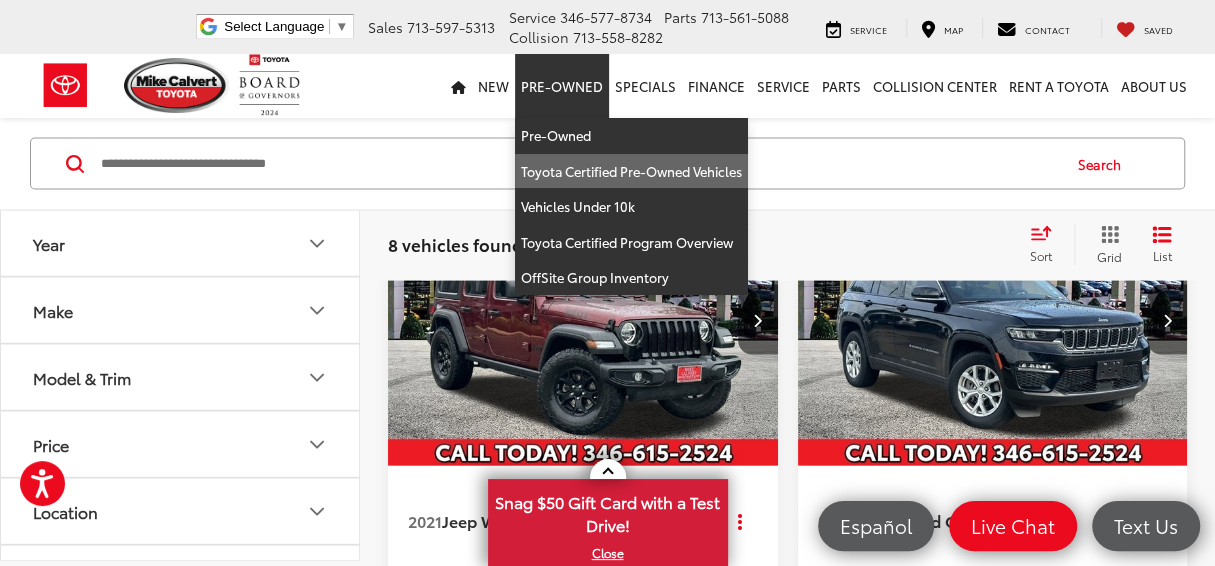 type 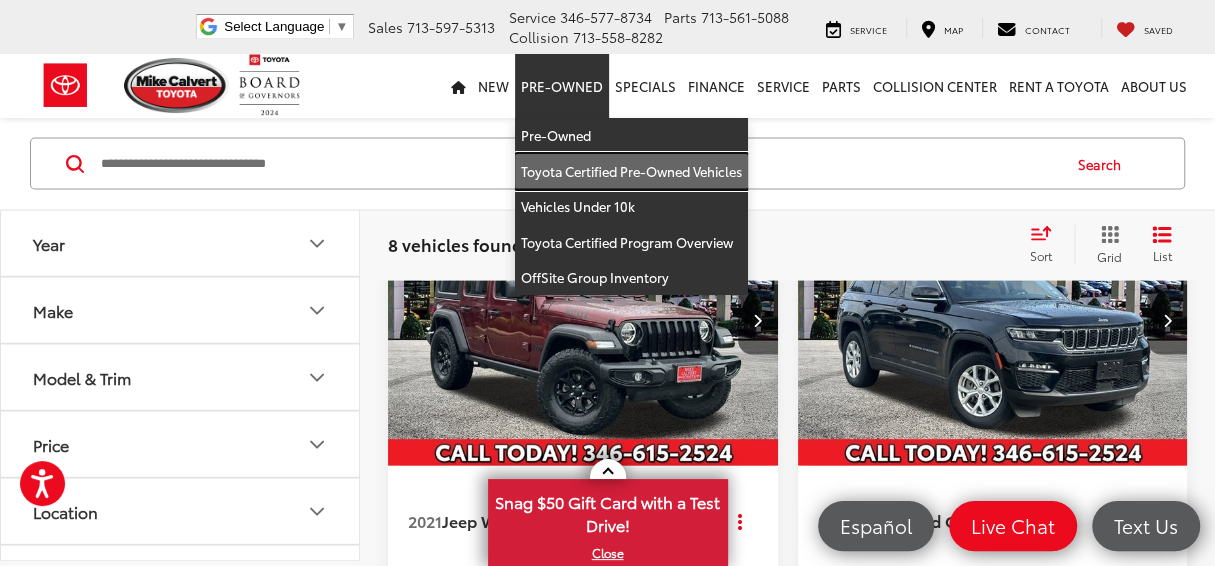 click on "Toyota Certified Pre-Owned Vehicles" at bounding box center [631, 172] 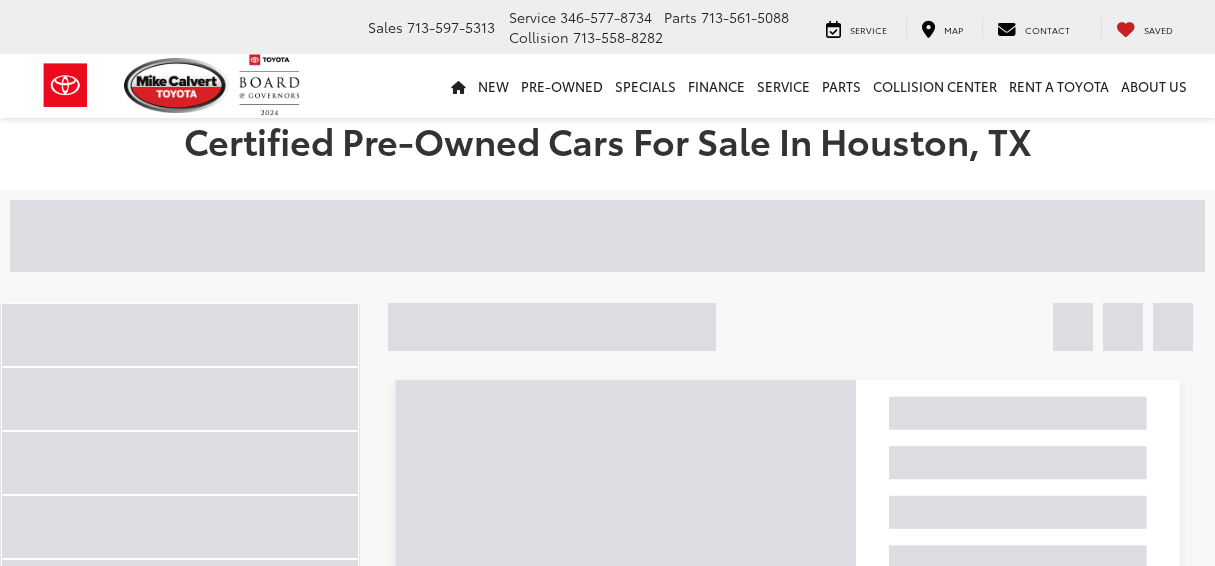 scroll, scrollTop: 0, scrollLeft: 0, axis: both 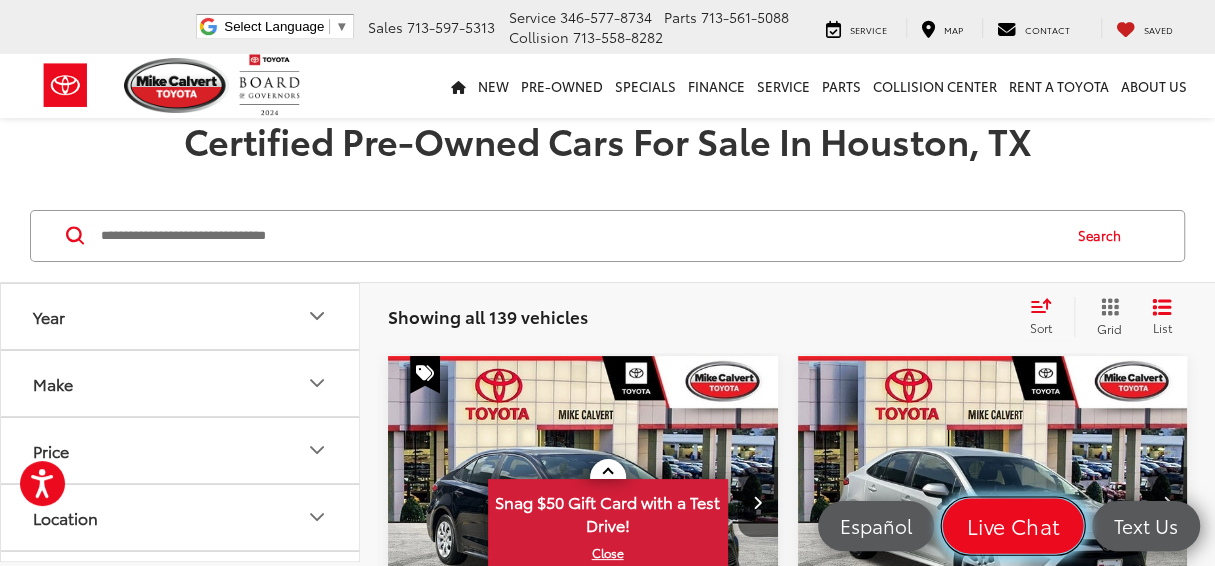 click on "Live Chat" at bounding box center [1013, 526] 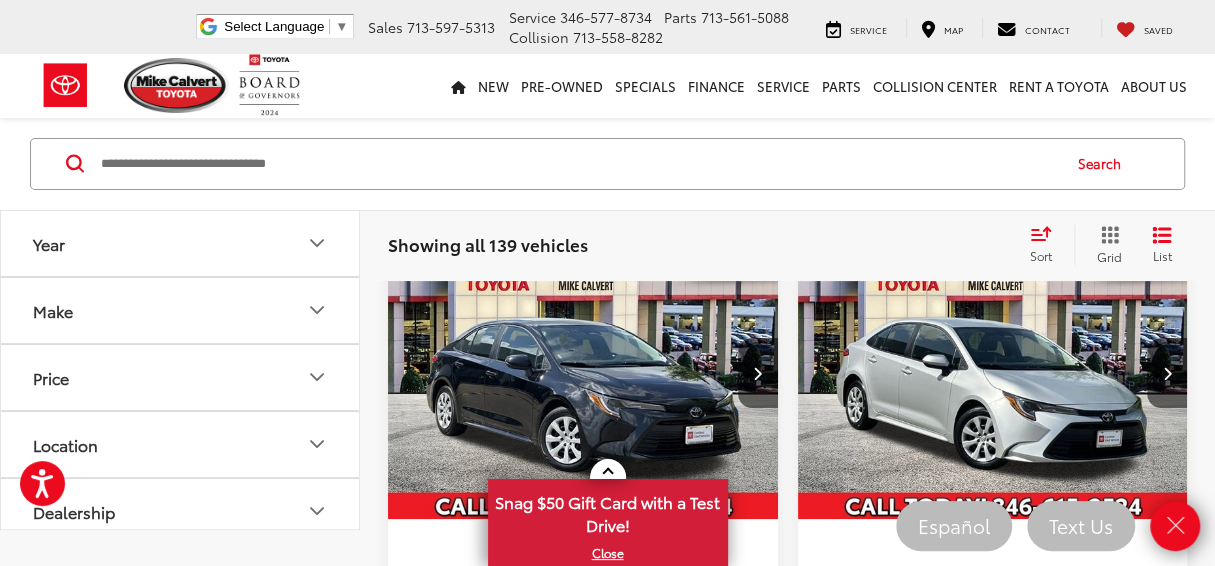 scroll, scrollTop: 0, scrollLeft: 0, axis: both 